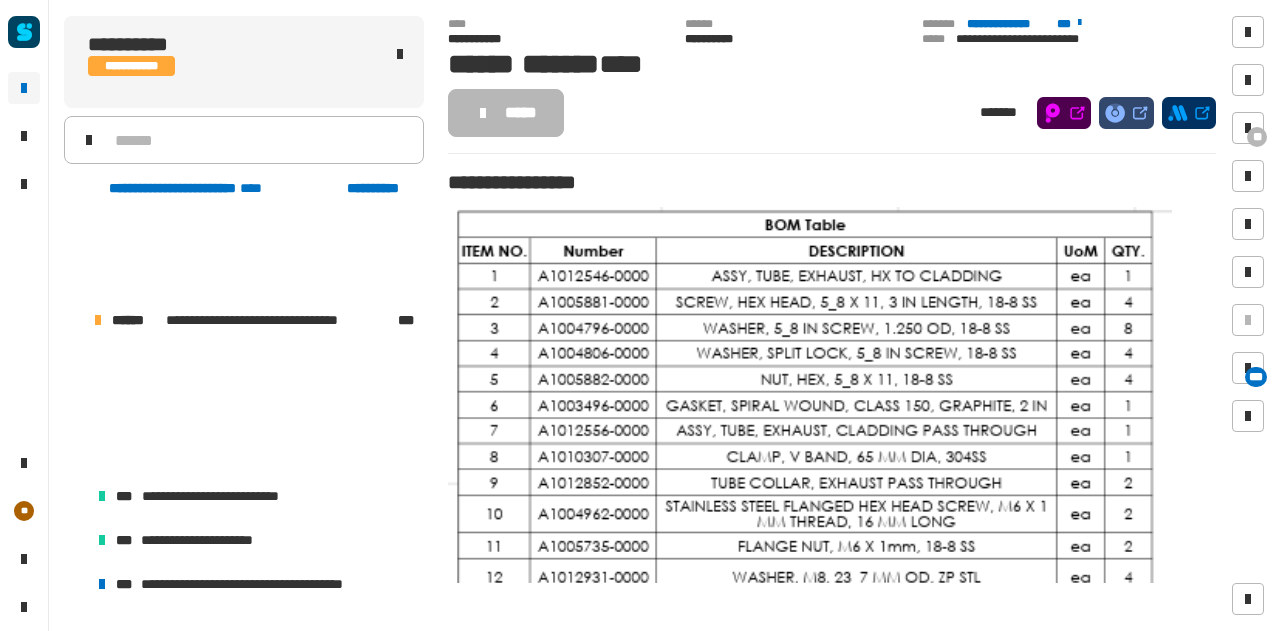 scroll, scrollTop: 0, scrollLeft: 0, axis: both 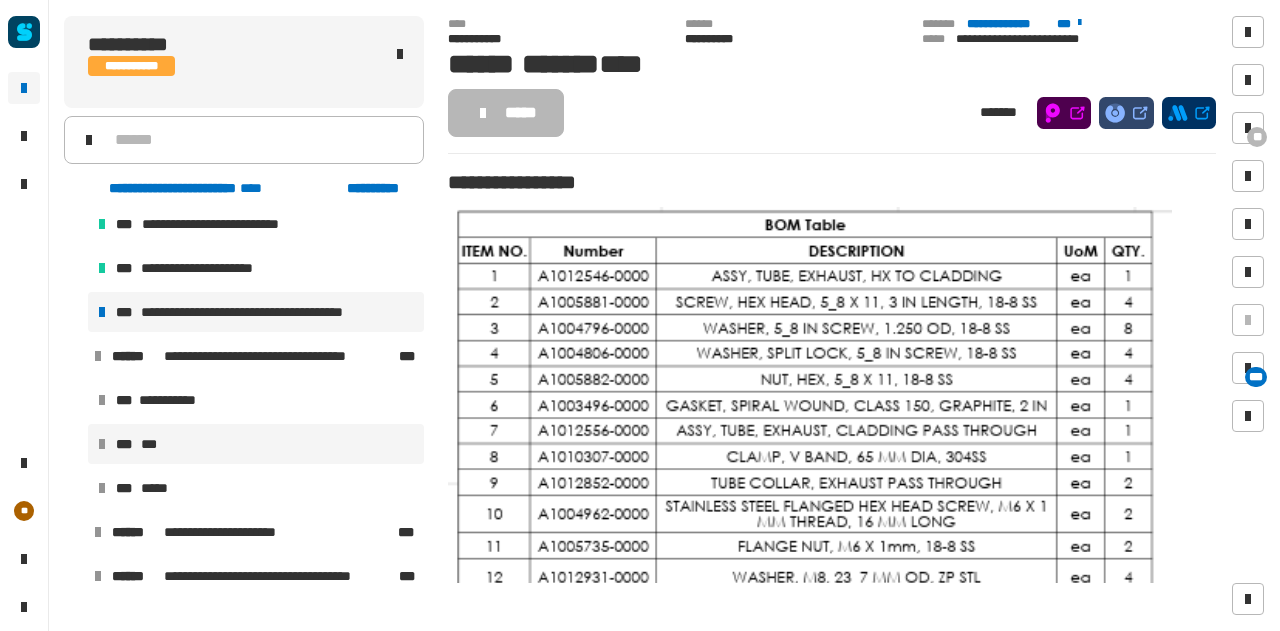 click on "**********" at bounding box center (268, 312) 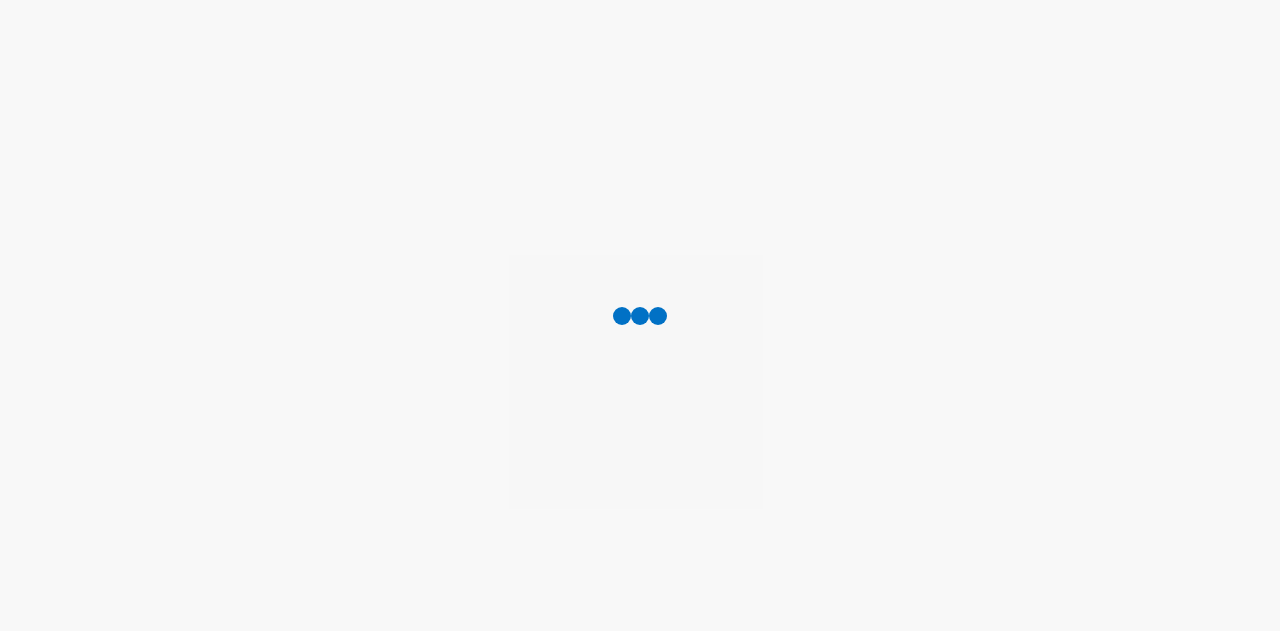 scroll, scrollTop: 0, scrollLeft: 0, axis: both 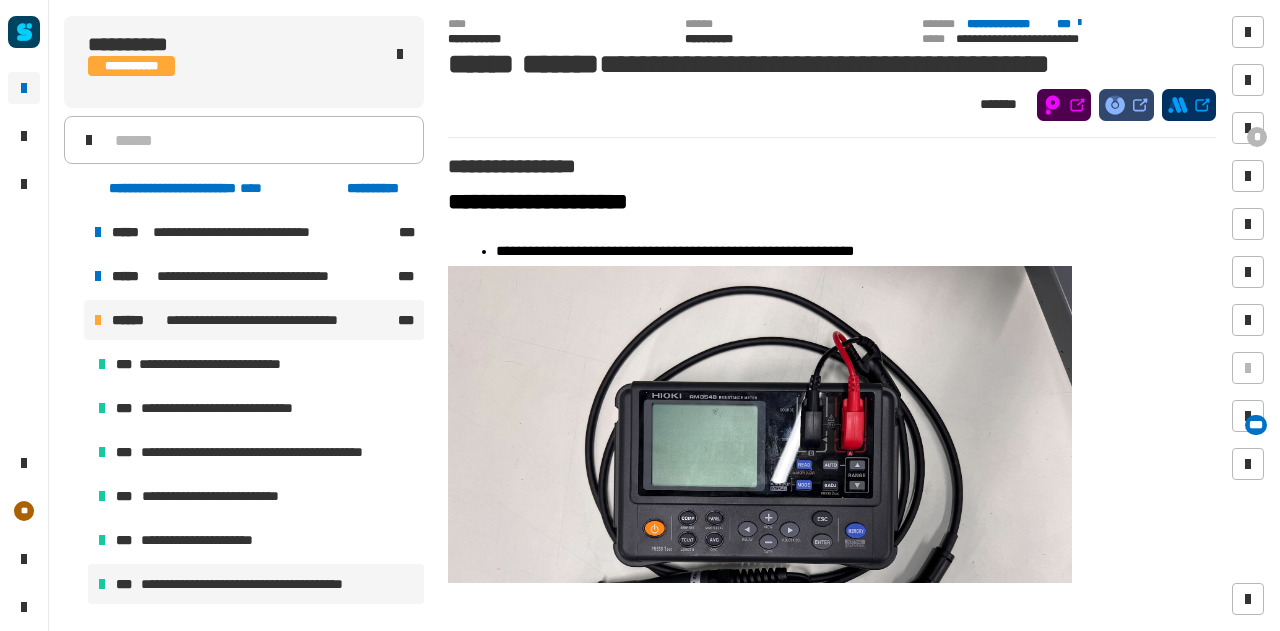 click on "**********" at bounding box center [254, 320] 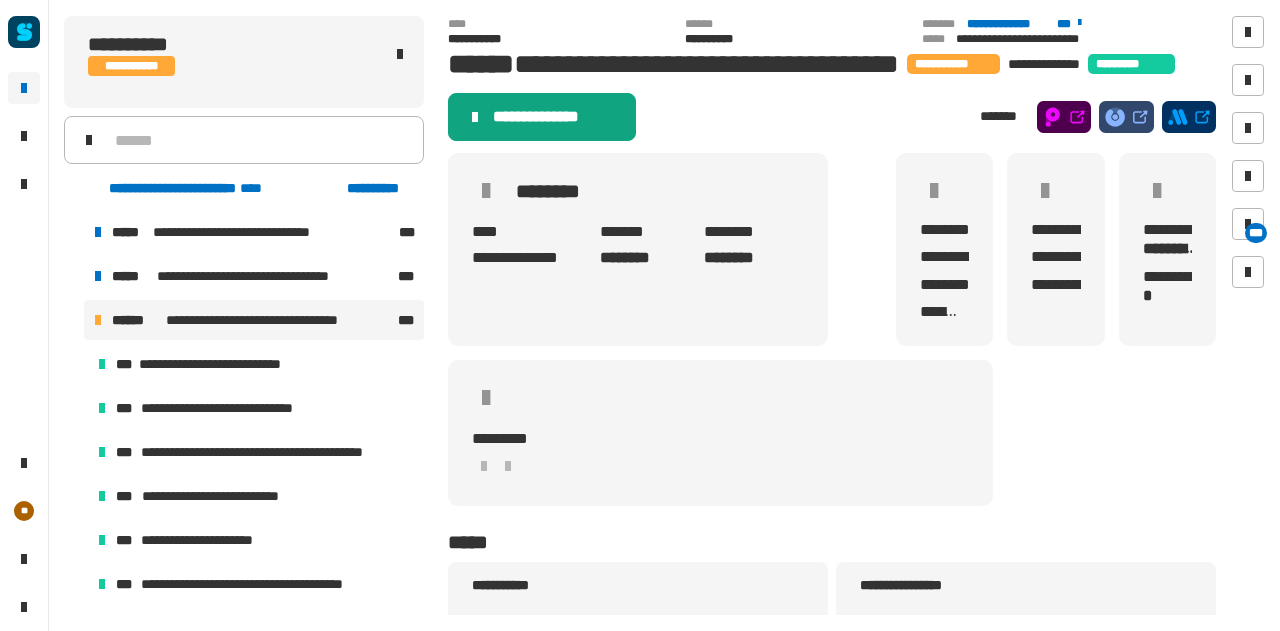 click on "**********" 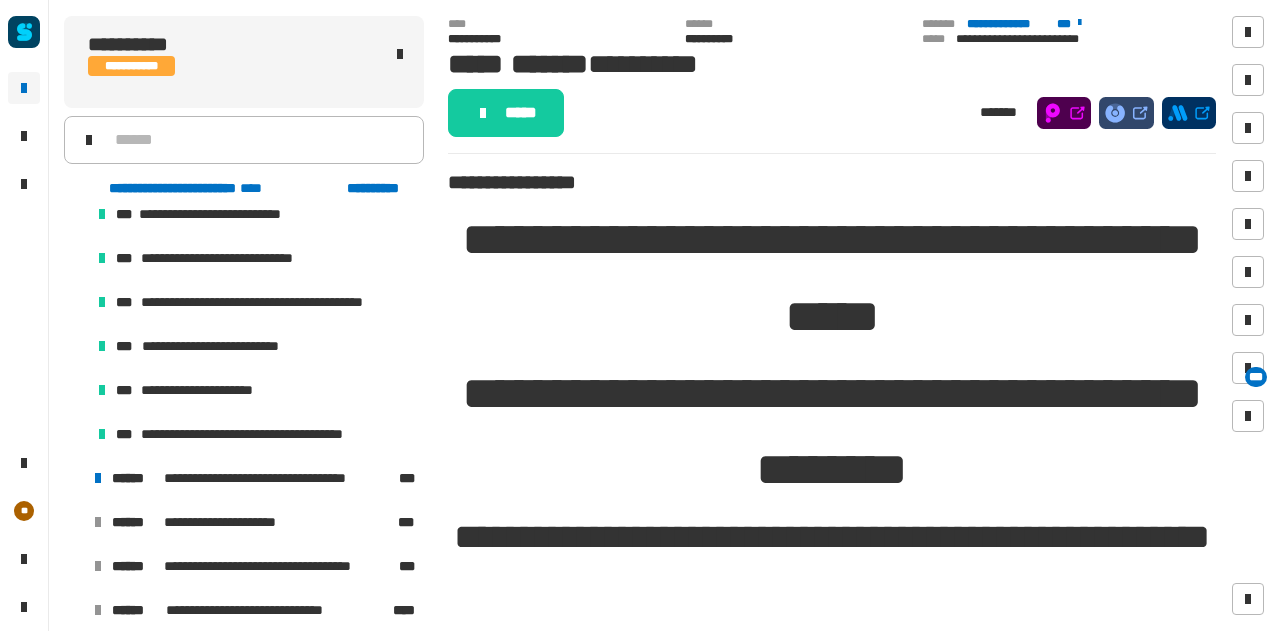 scroll, scrollTop: 315, scrollLeft: 0, axis: vertical 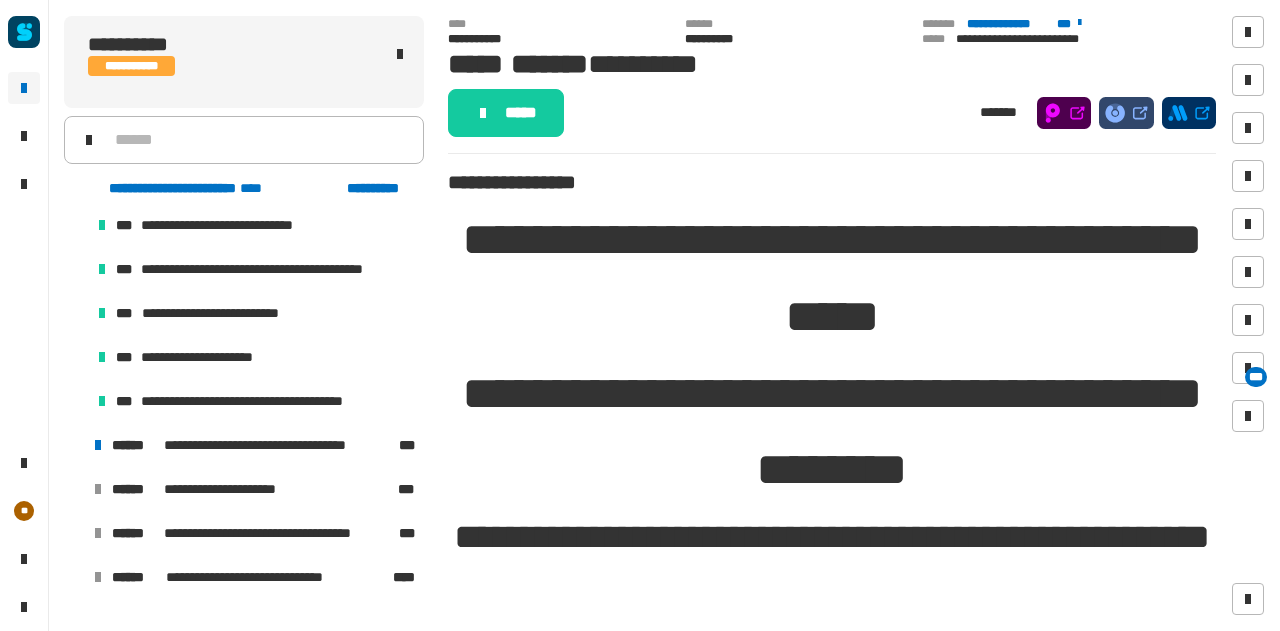 click at bounding box center [74, 445] 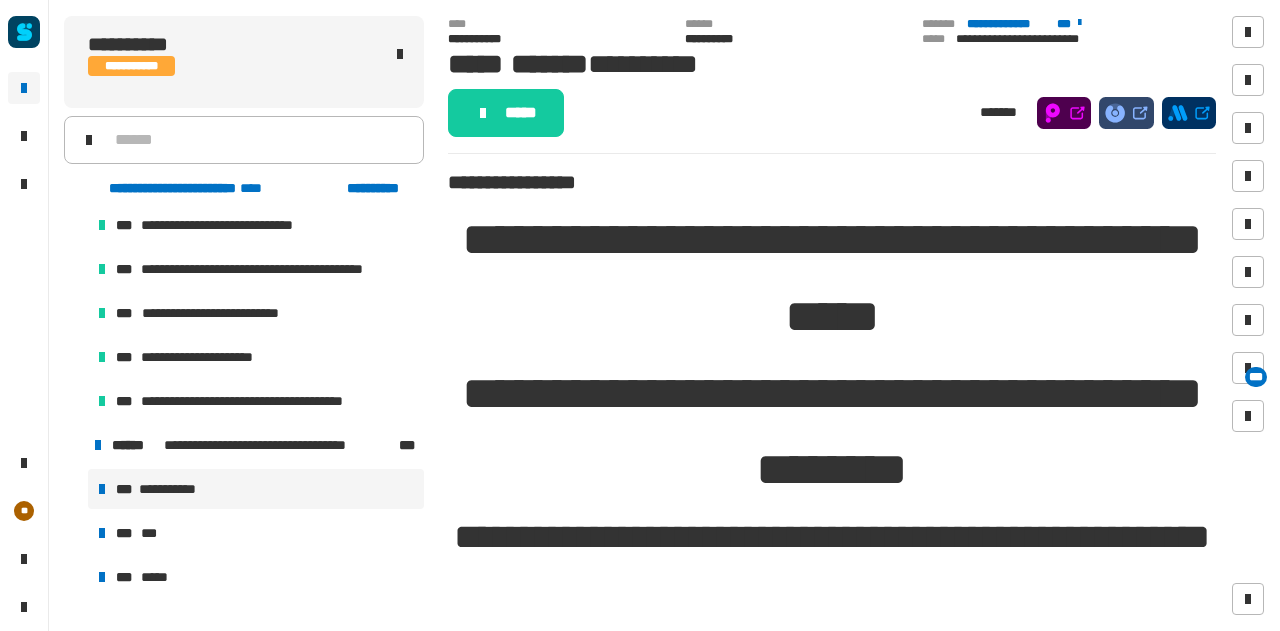 click on "**********" at bounding box center [174, 489] 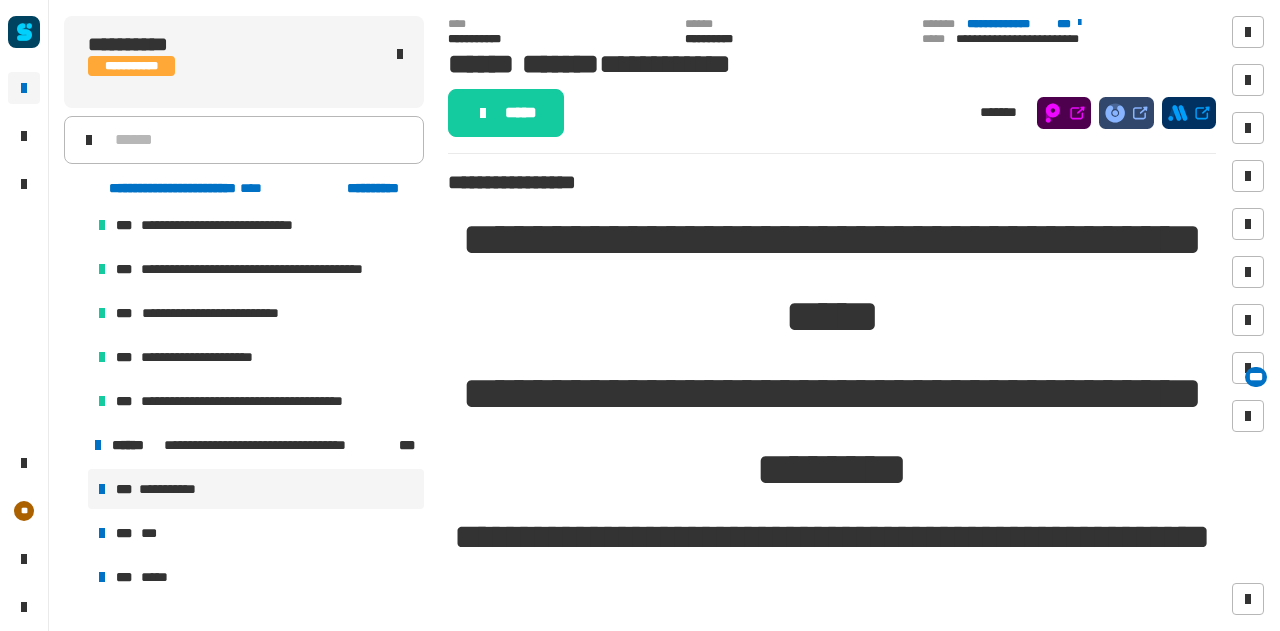 click on "**********" 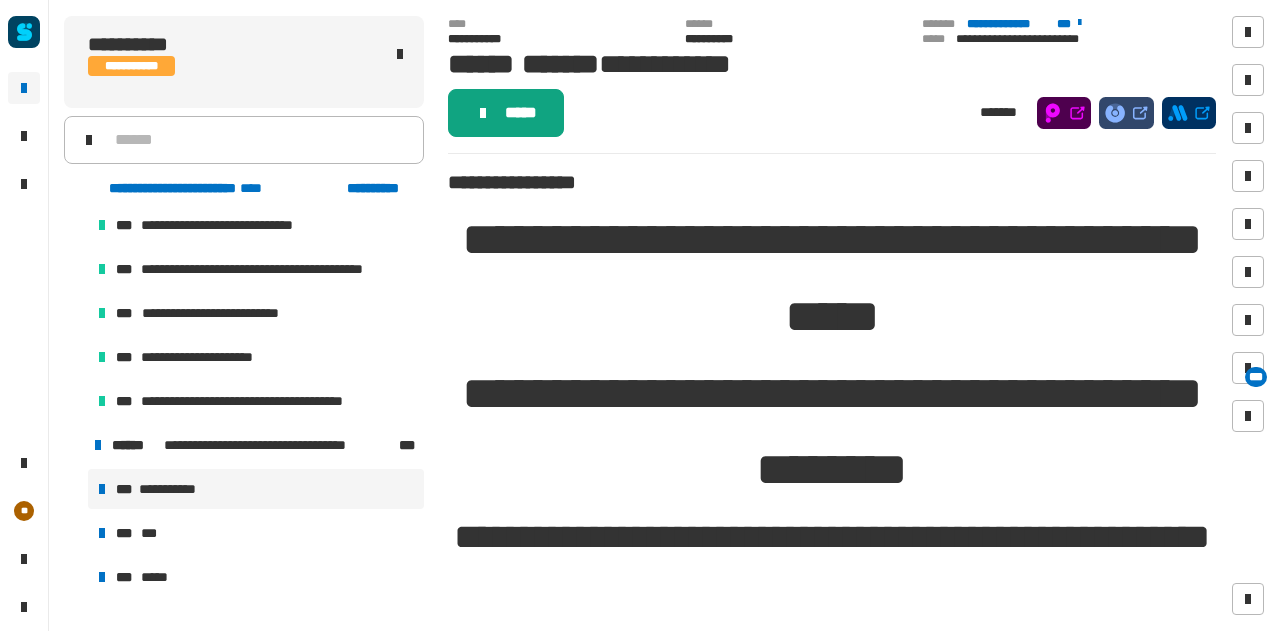click 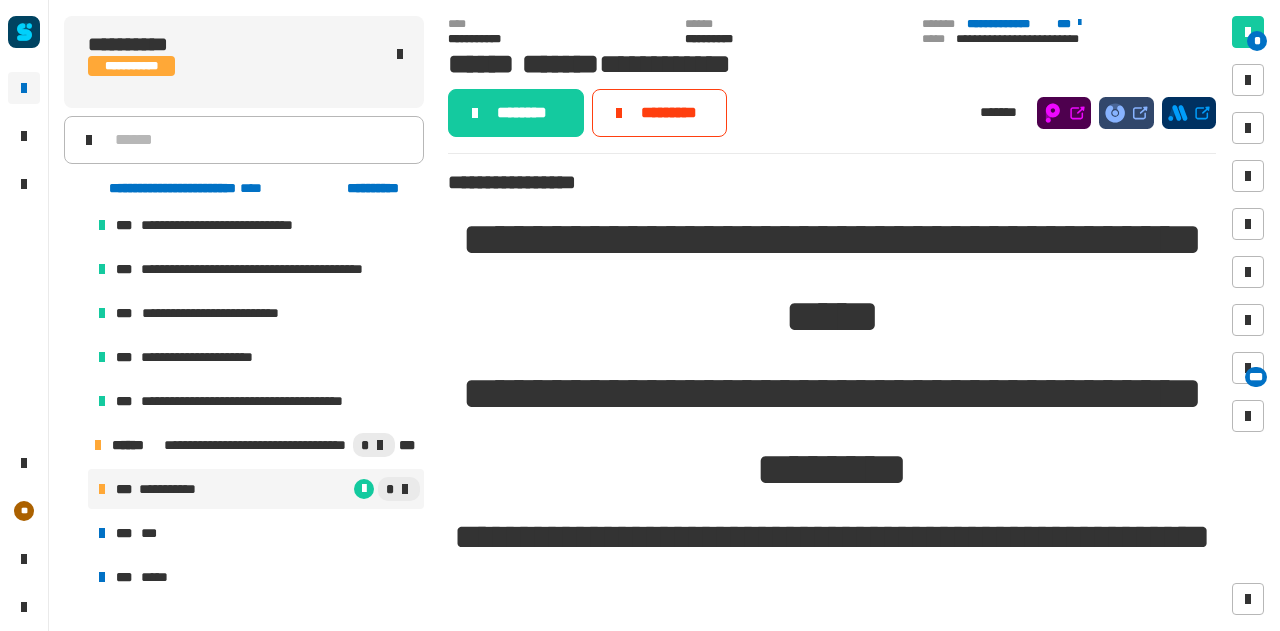 click on "********" 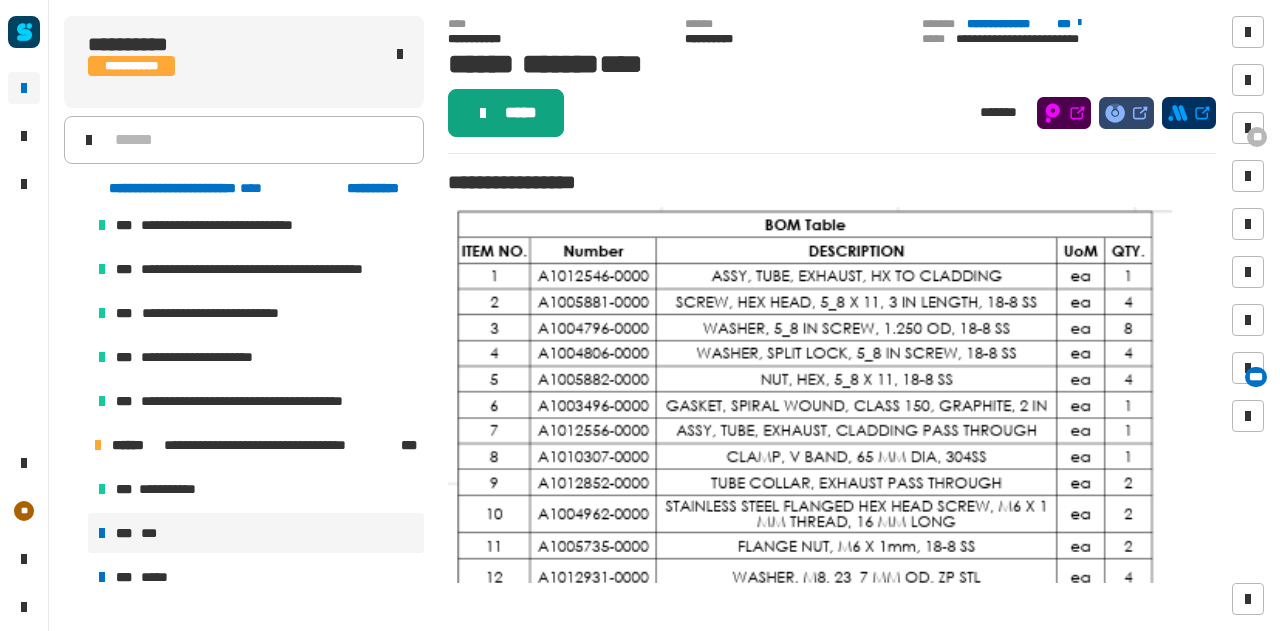 click on "*****" 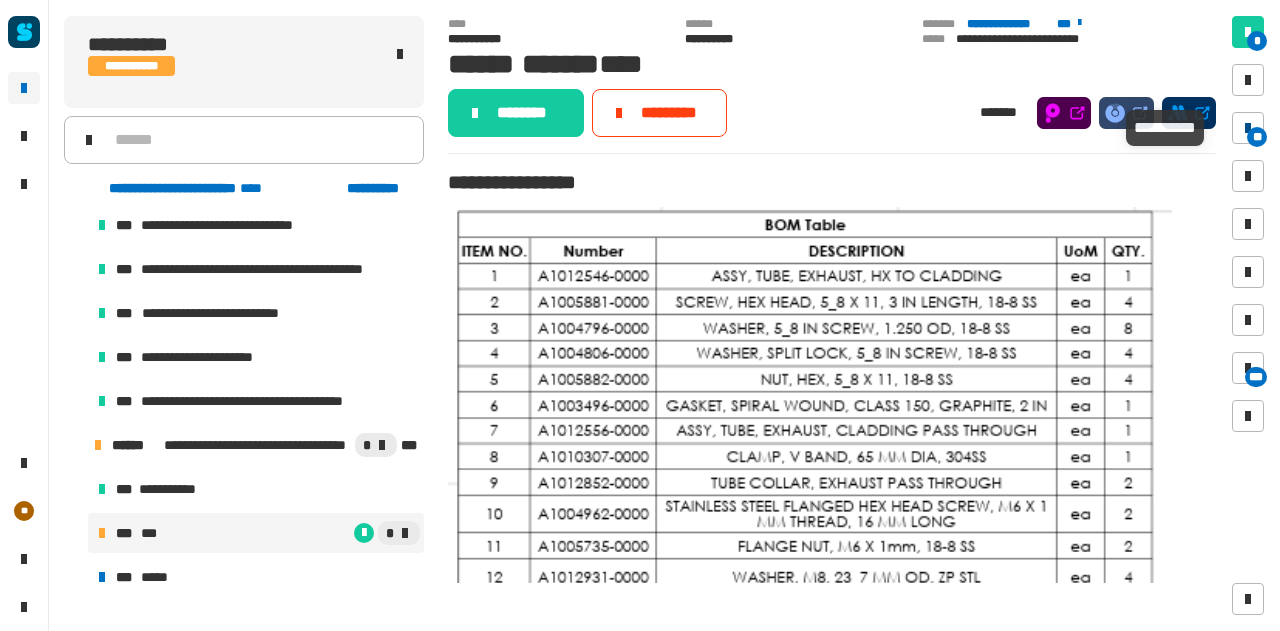 click at bounding box center [1248, 128] 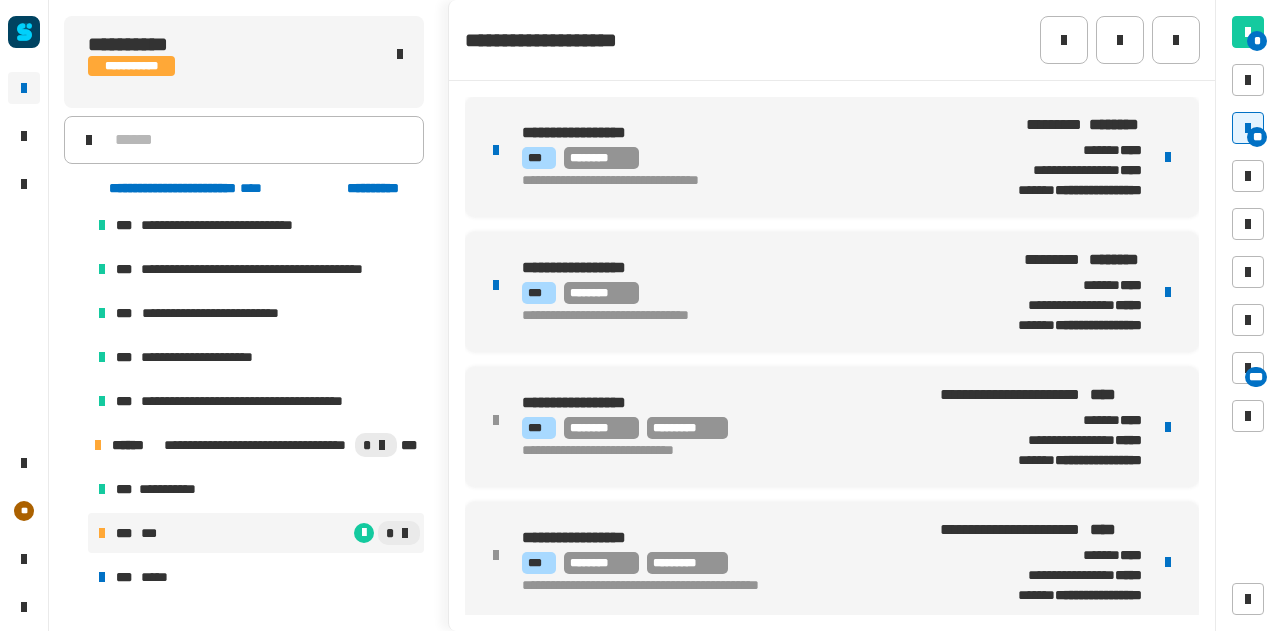 click at bounding box center (1168, 157) 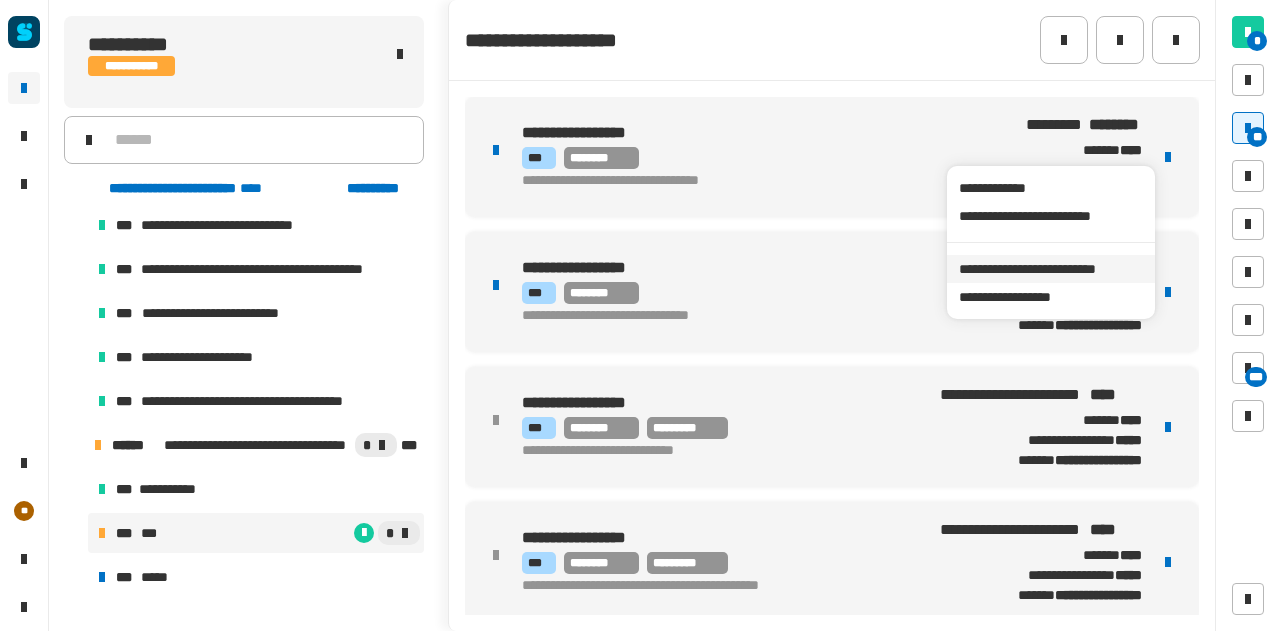 click on "**********" at bounding box center (1050, 269) 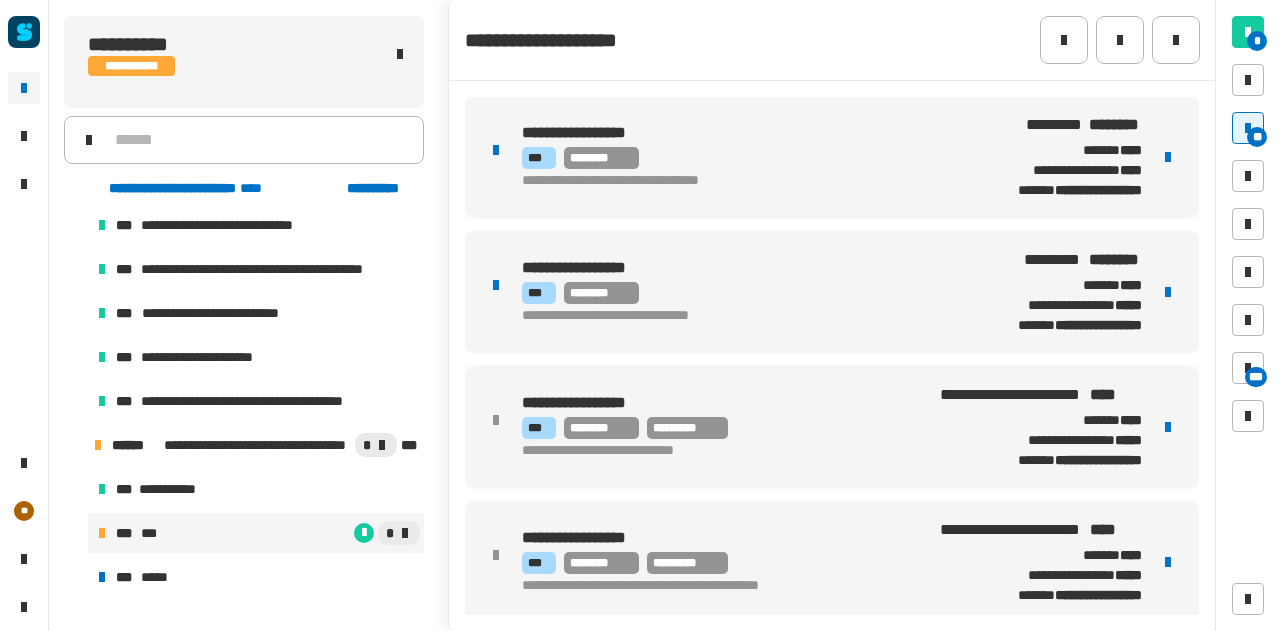 click on "*** ********" at bounding box center (743, 158) 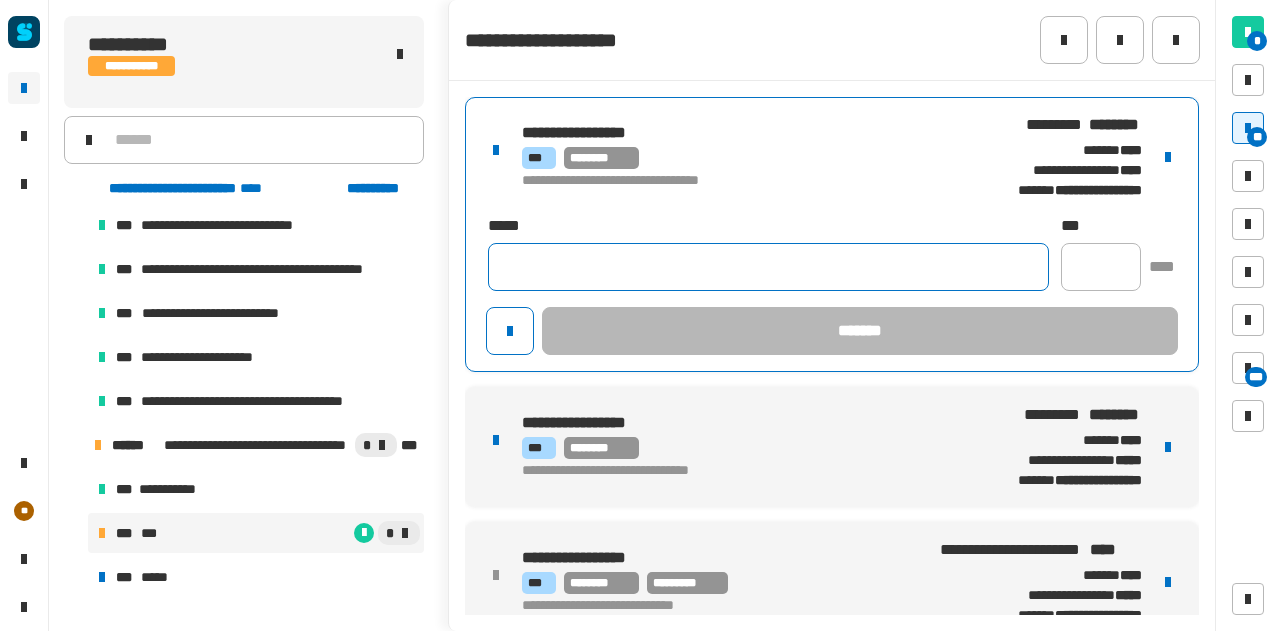 click 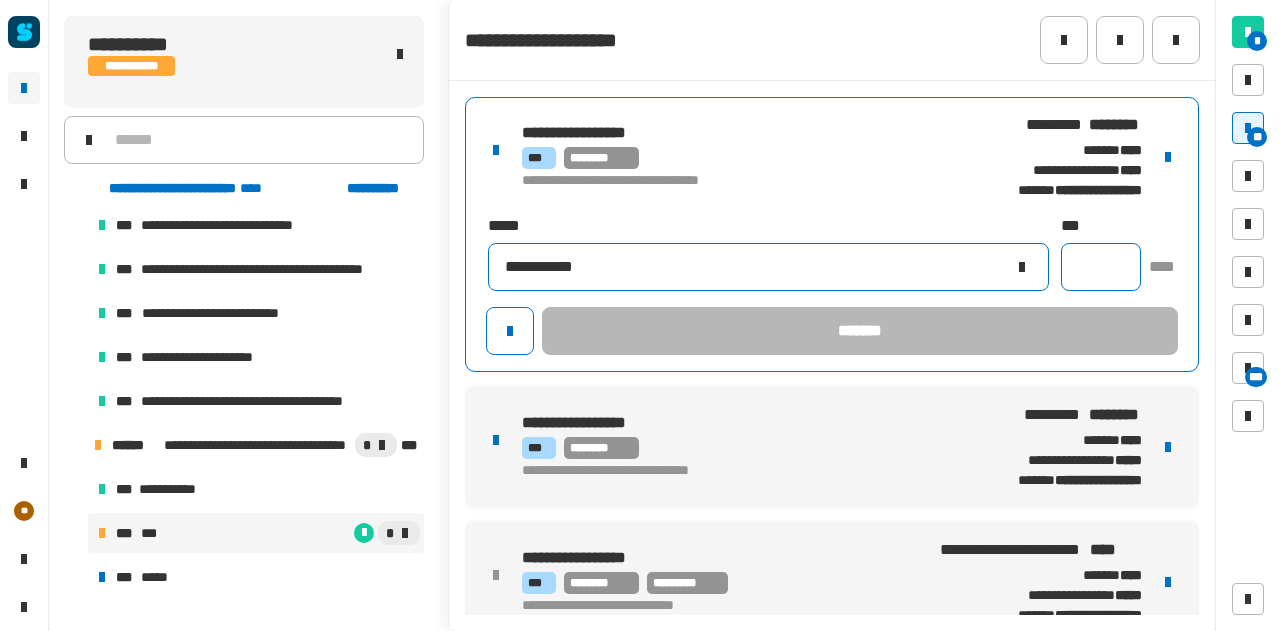 type on "**********" 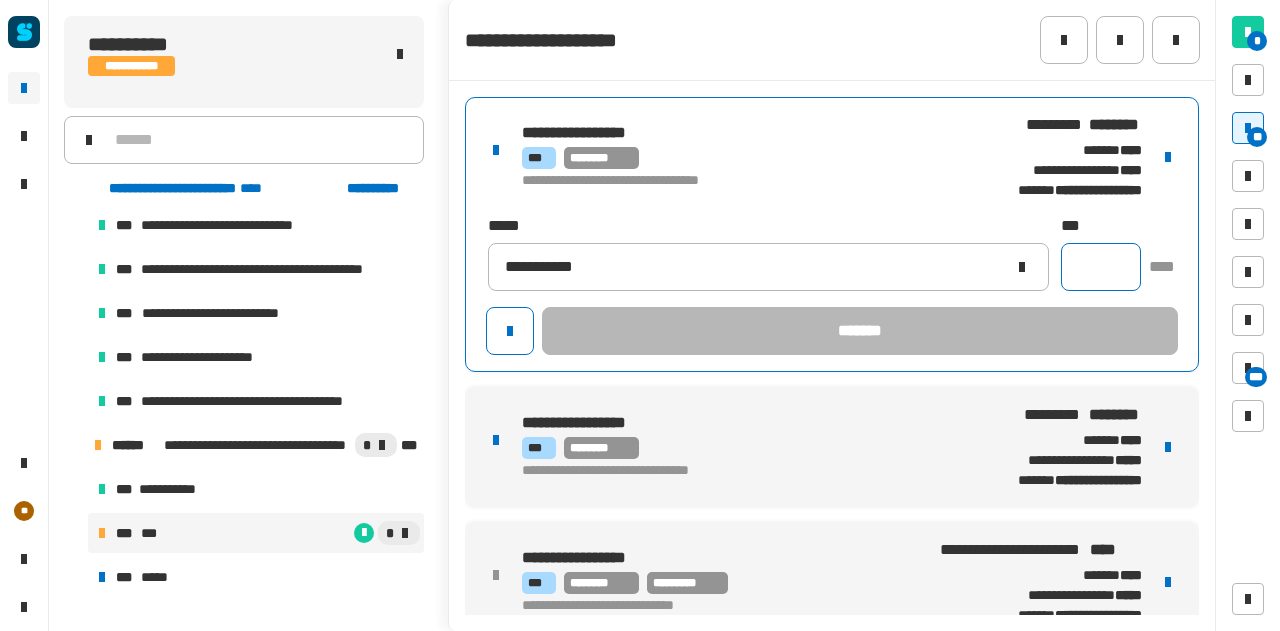click 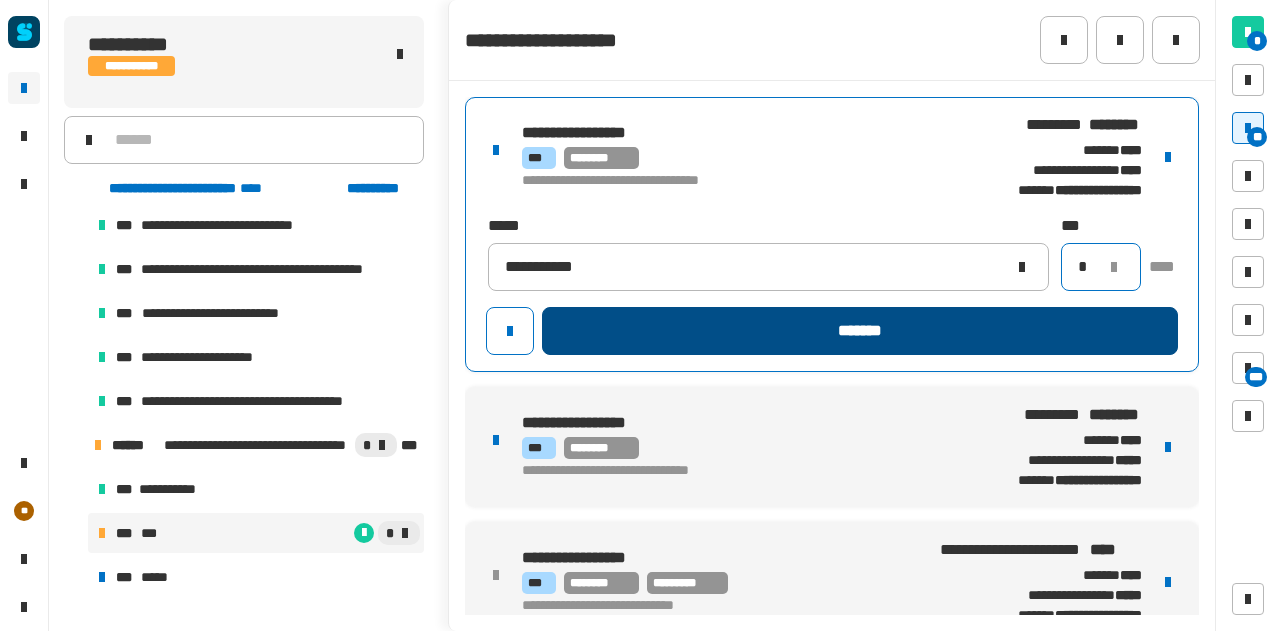 type on "*" 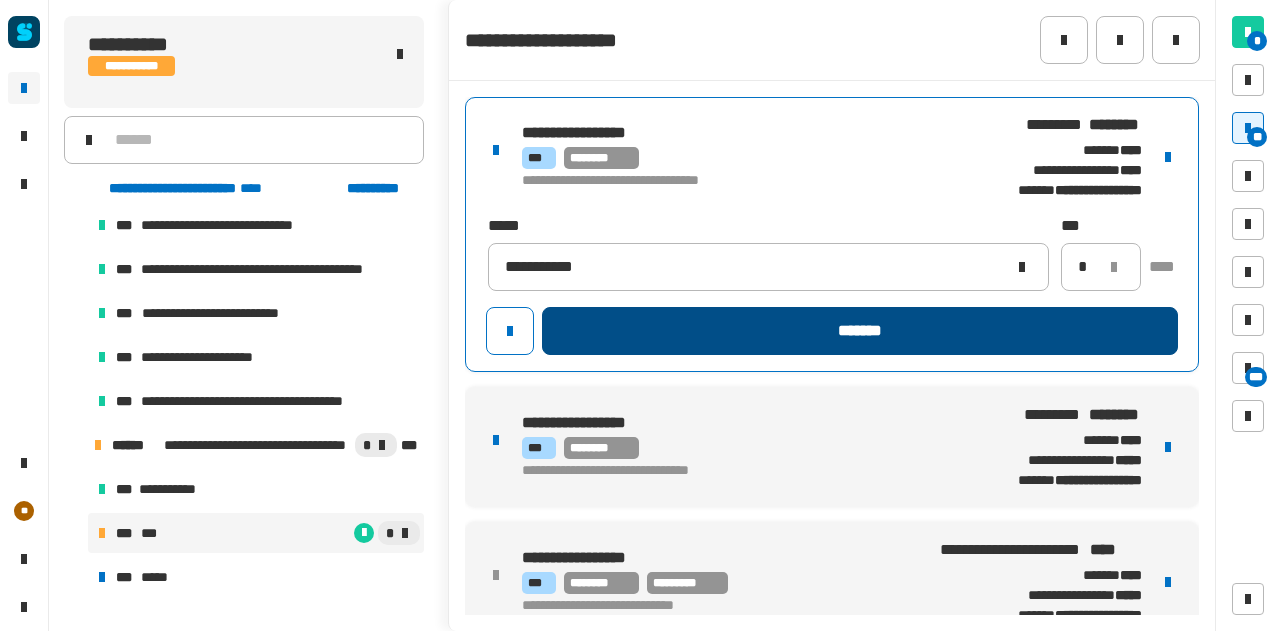 click on "*******" 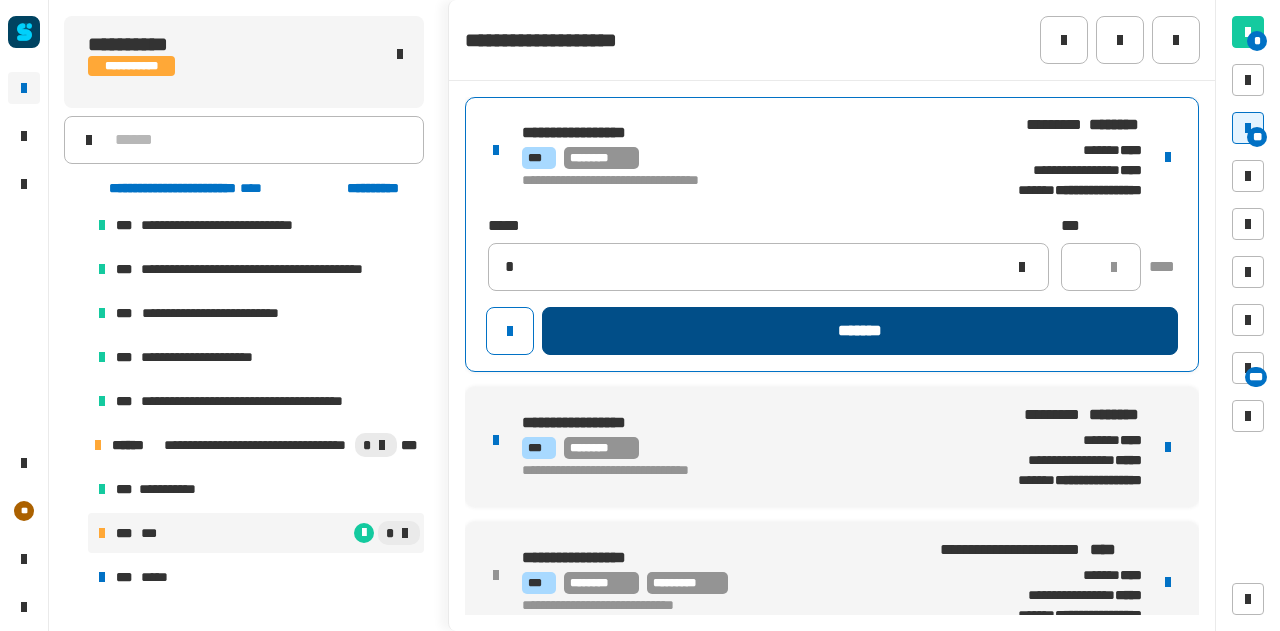 type 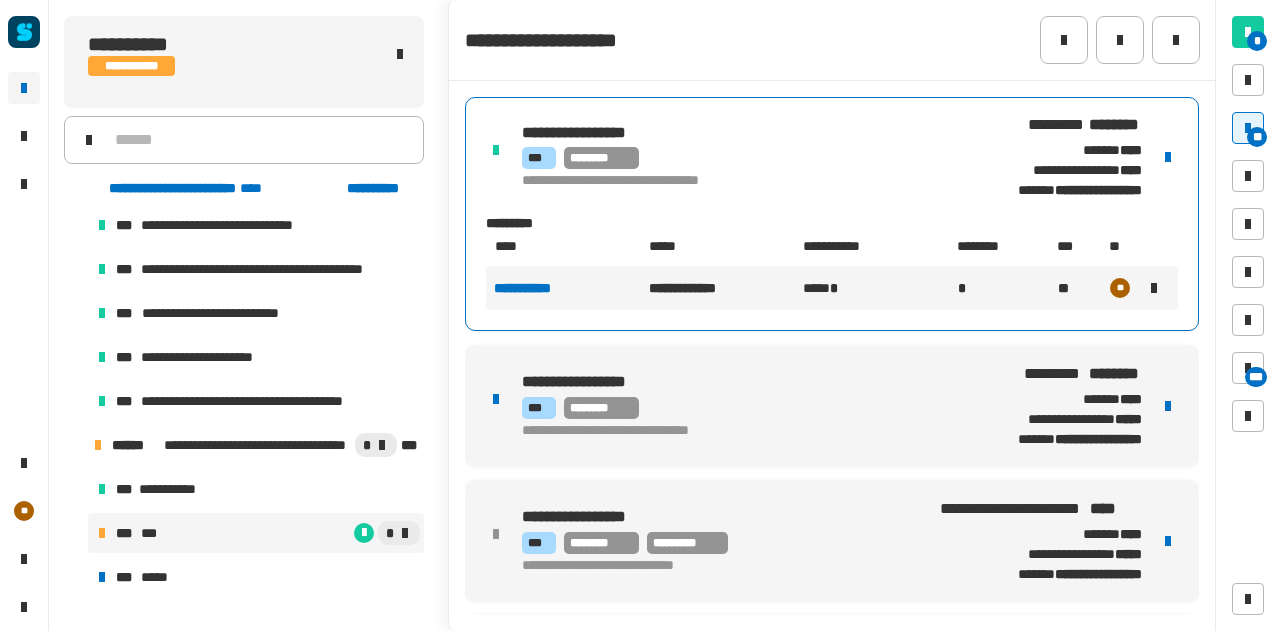 click on "**********" at bounding box center [832, 406] 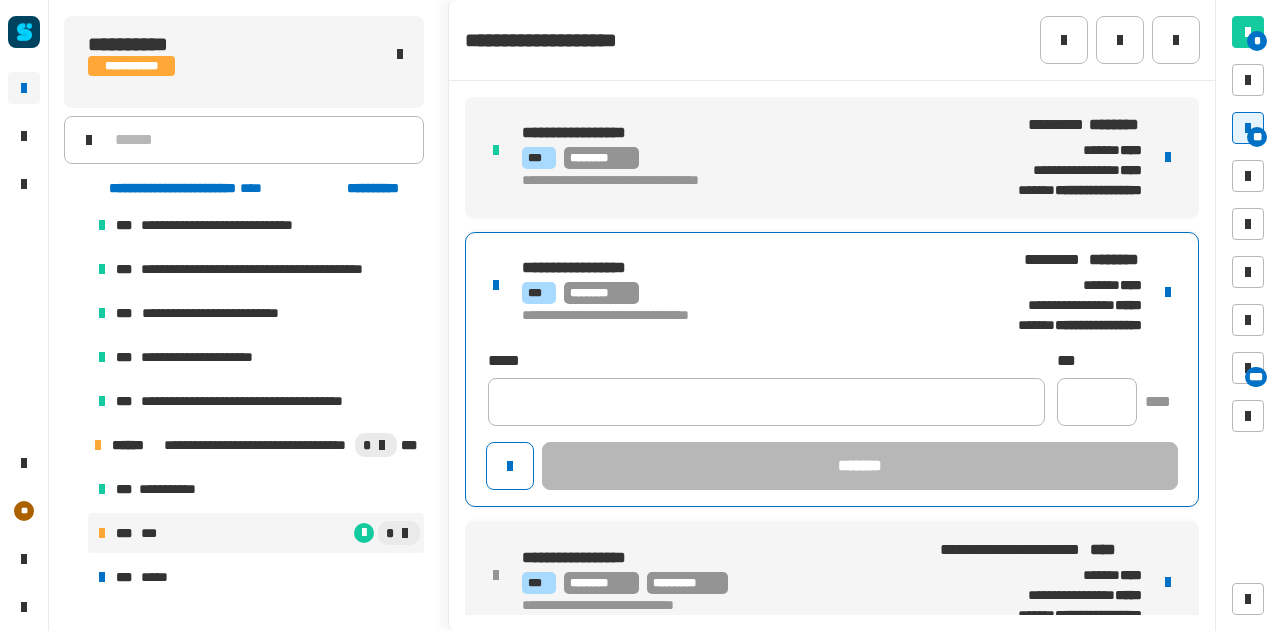 click at bounding box center [1168, 292] 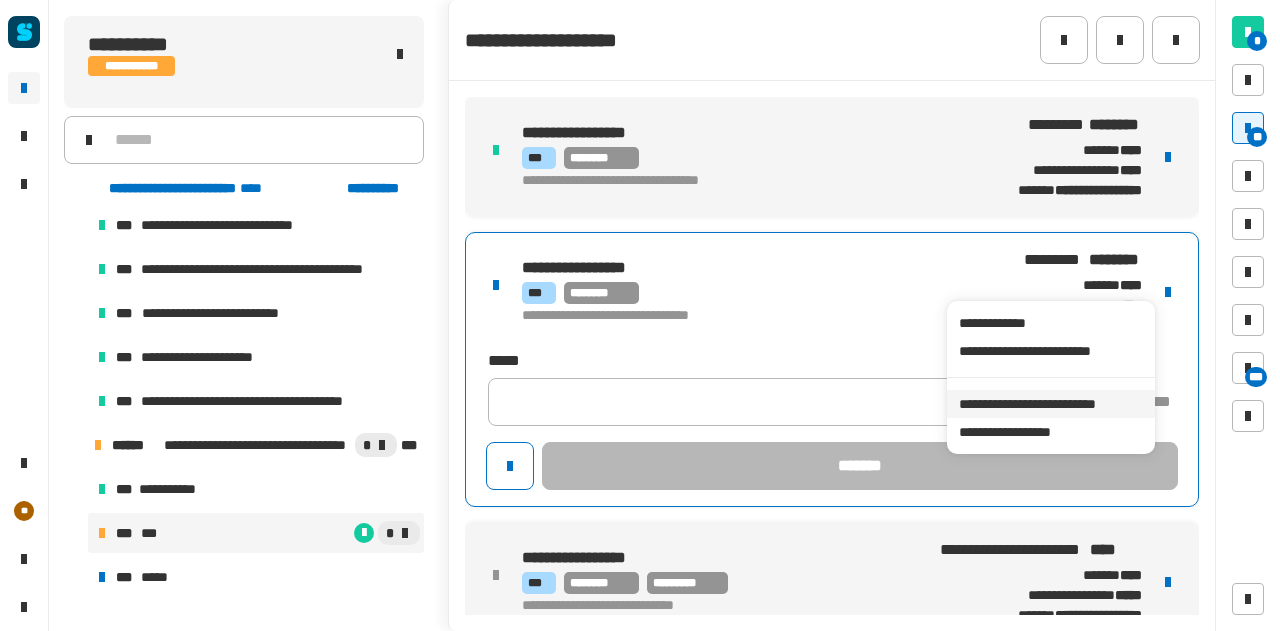 click on "**********" at bounding box center (1050, 404) 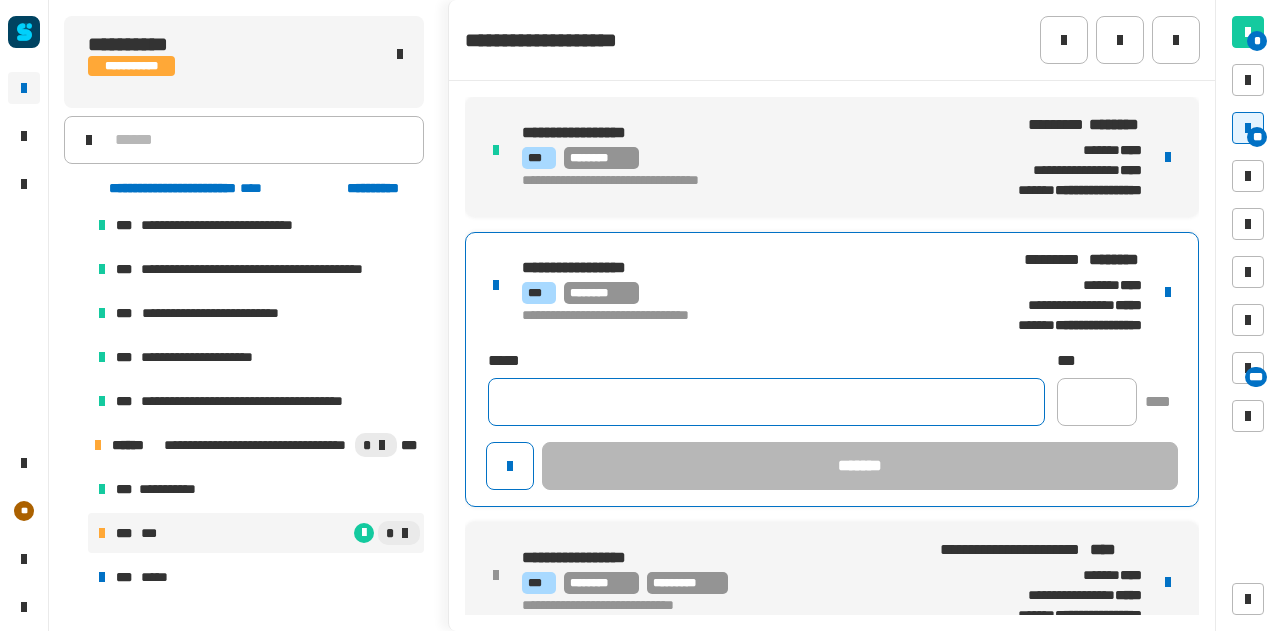 click 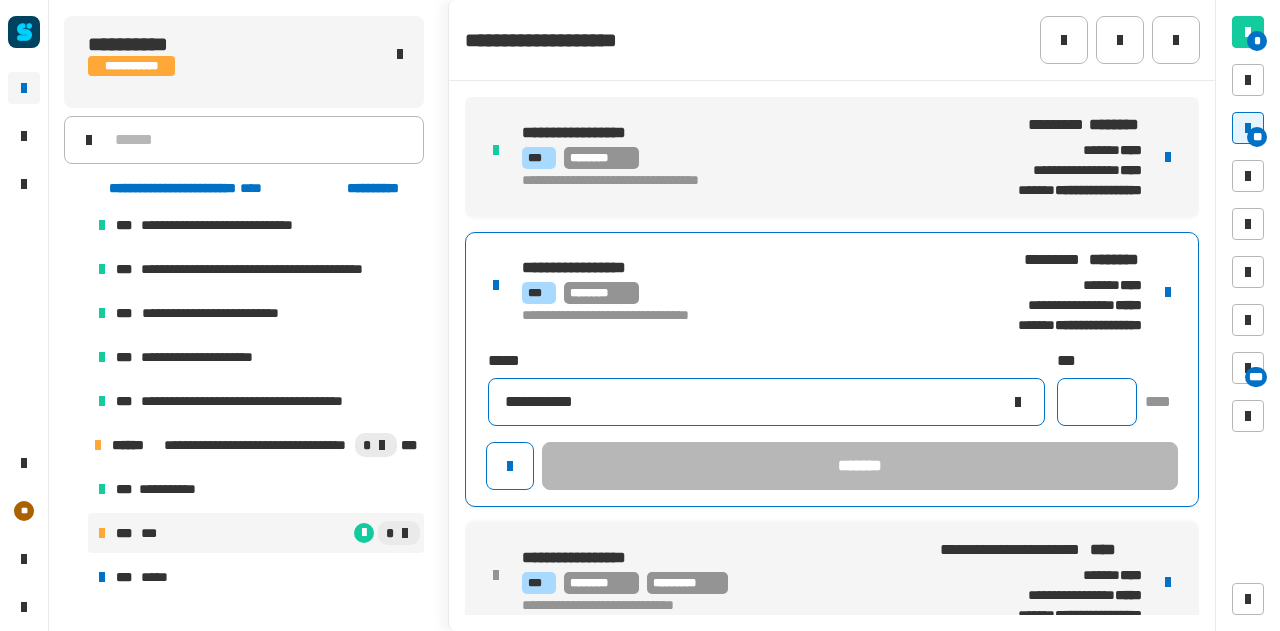 type on "**********" 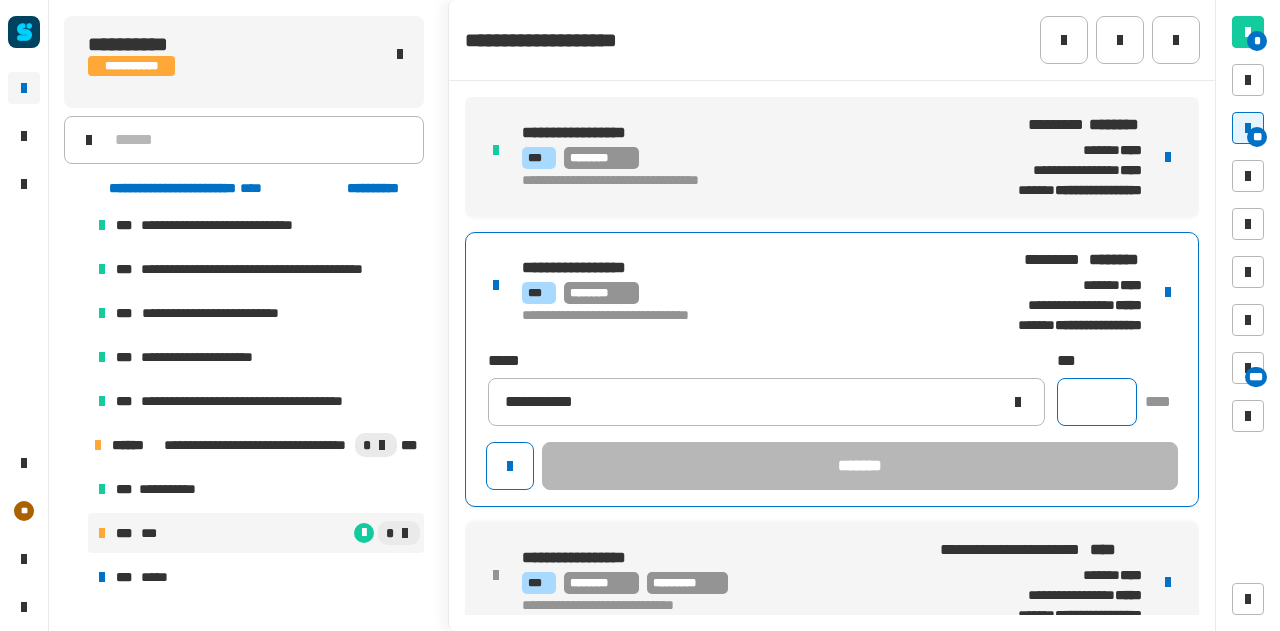 click 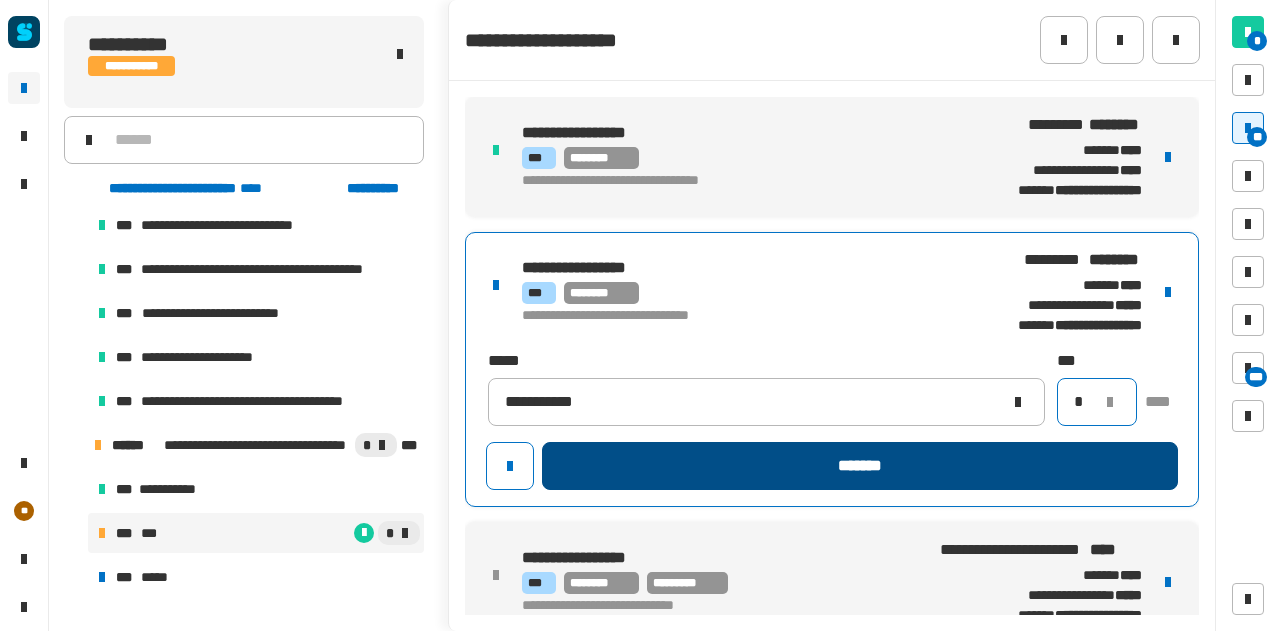 type on "*" 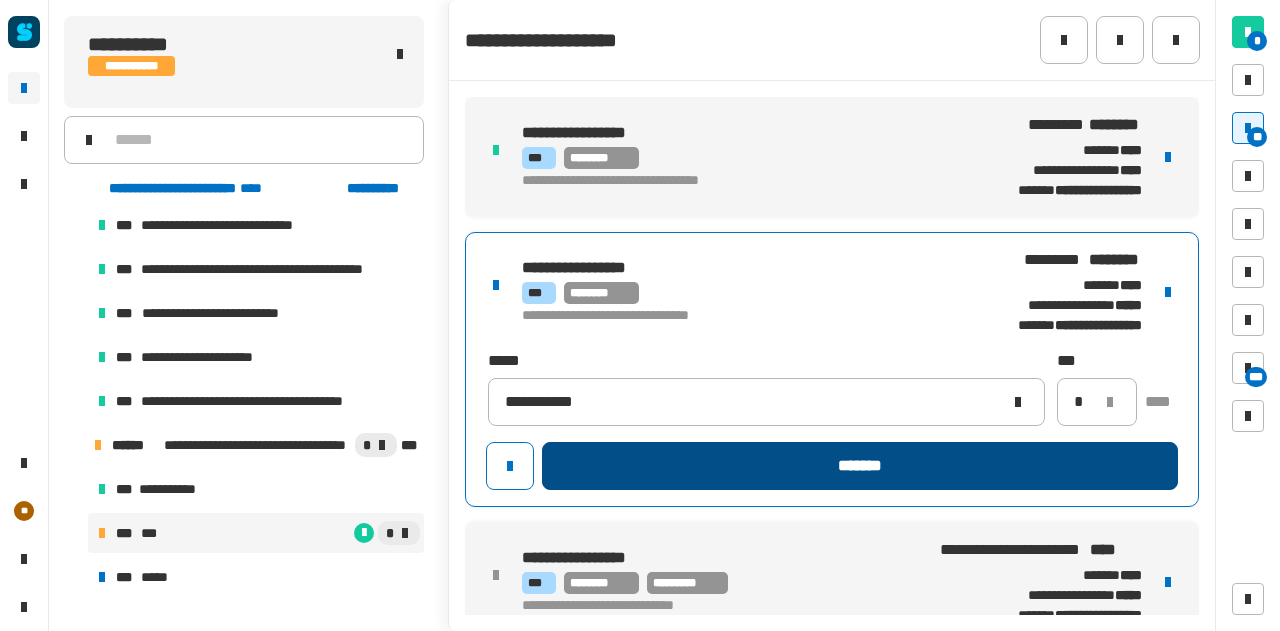 click on "*******" 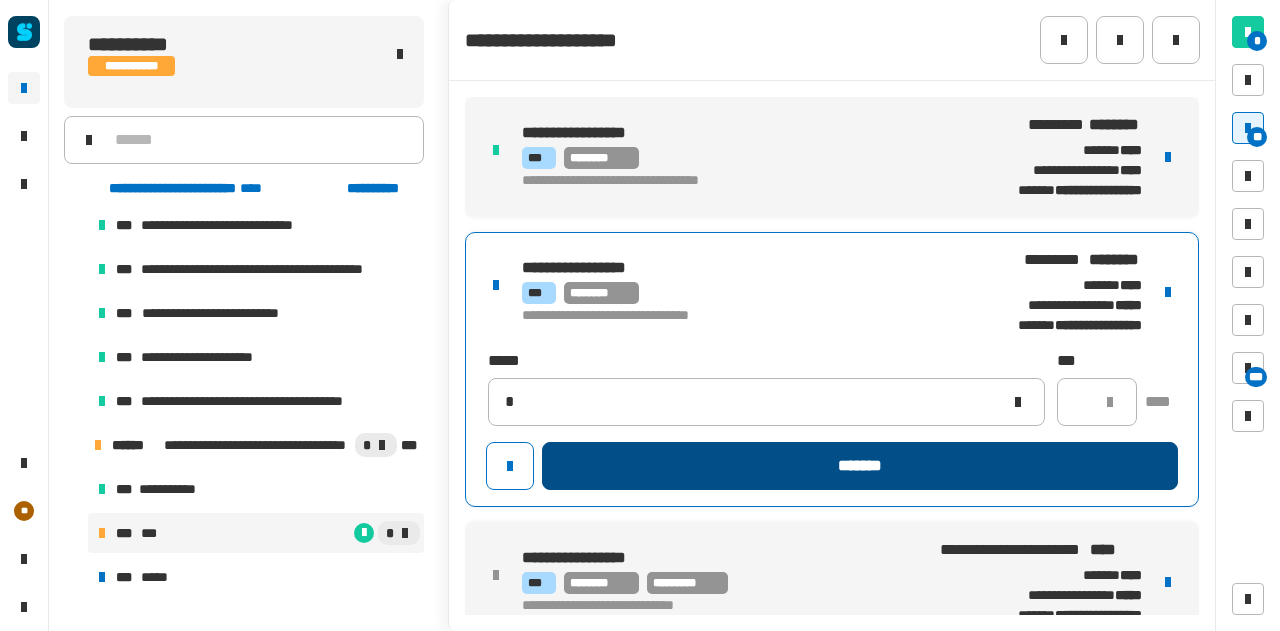 type 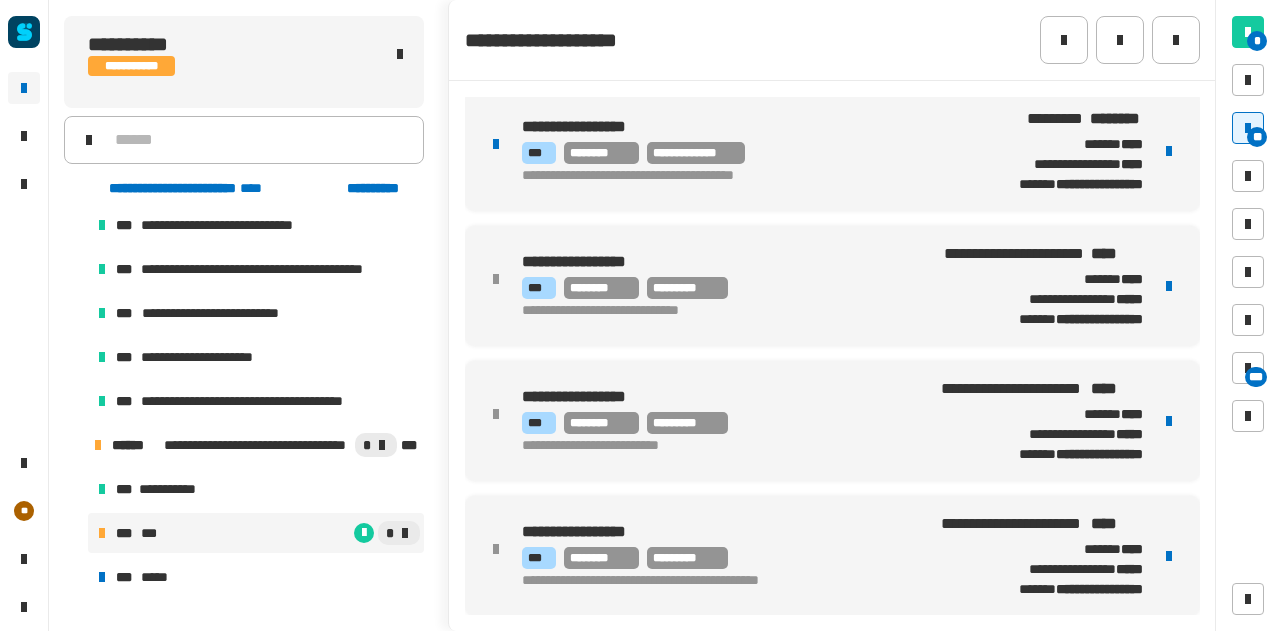 scroll, scrollTop: 503, scrollLeft: 0, axis: vertical 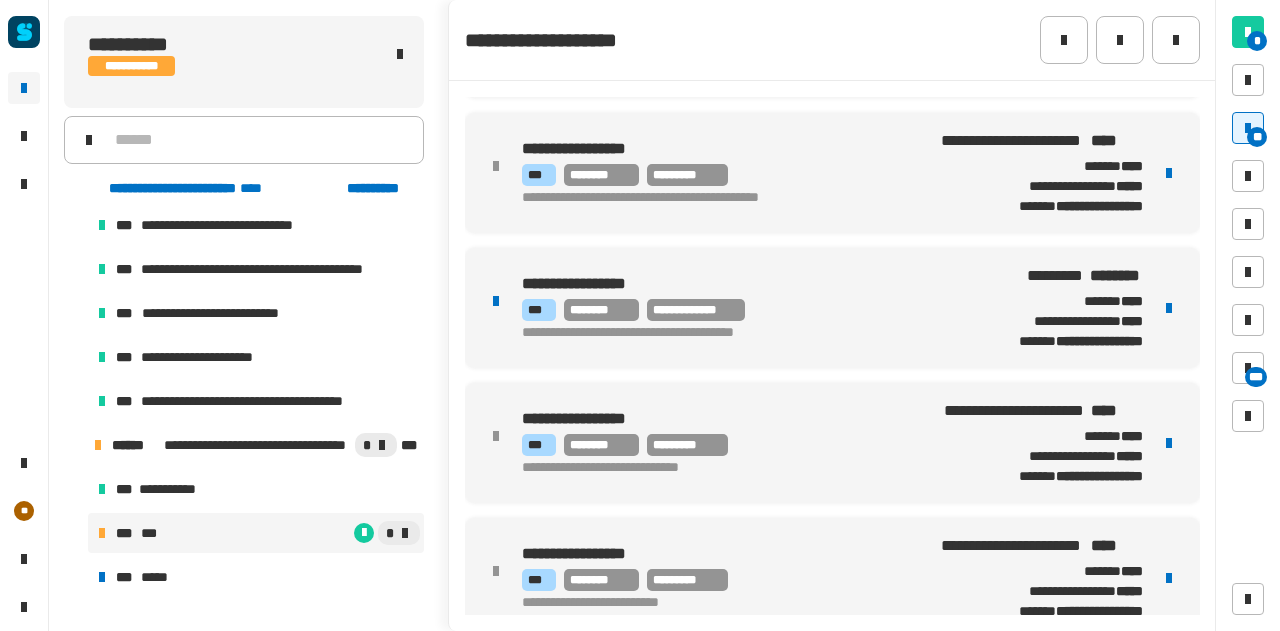 click at bounding box center [1169, 308] 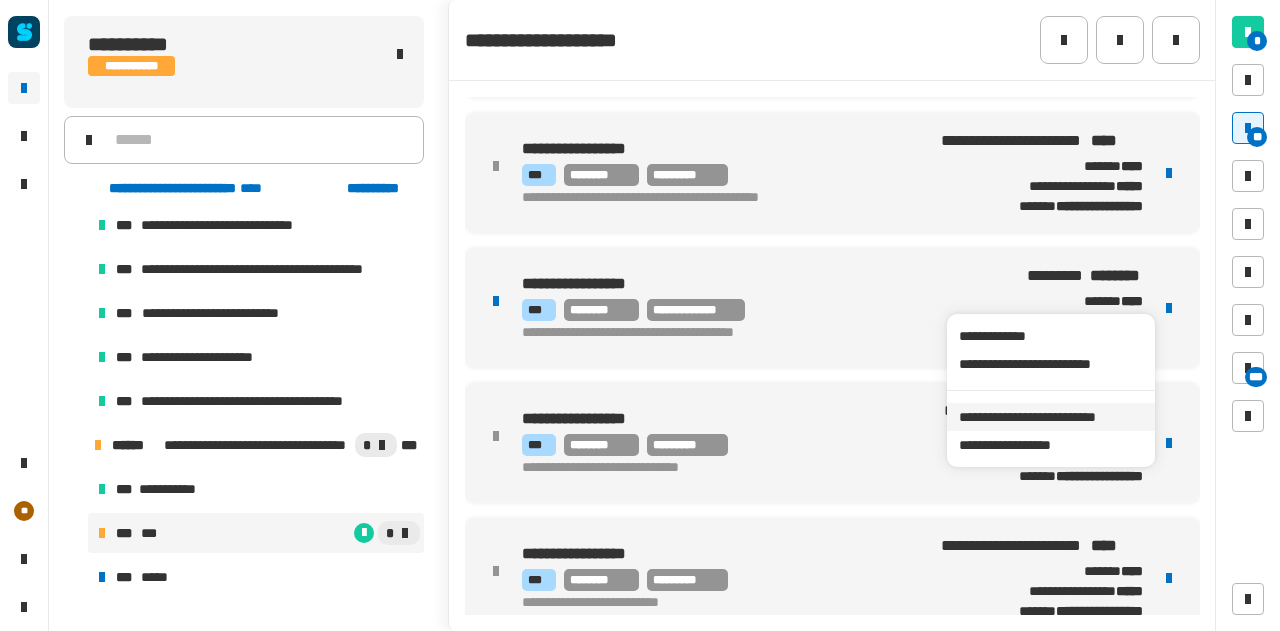 click on "**********" at bounding box center (1050, 417) 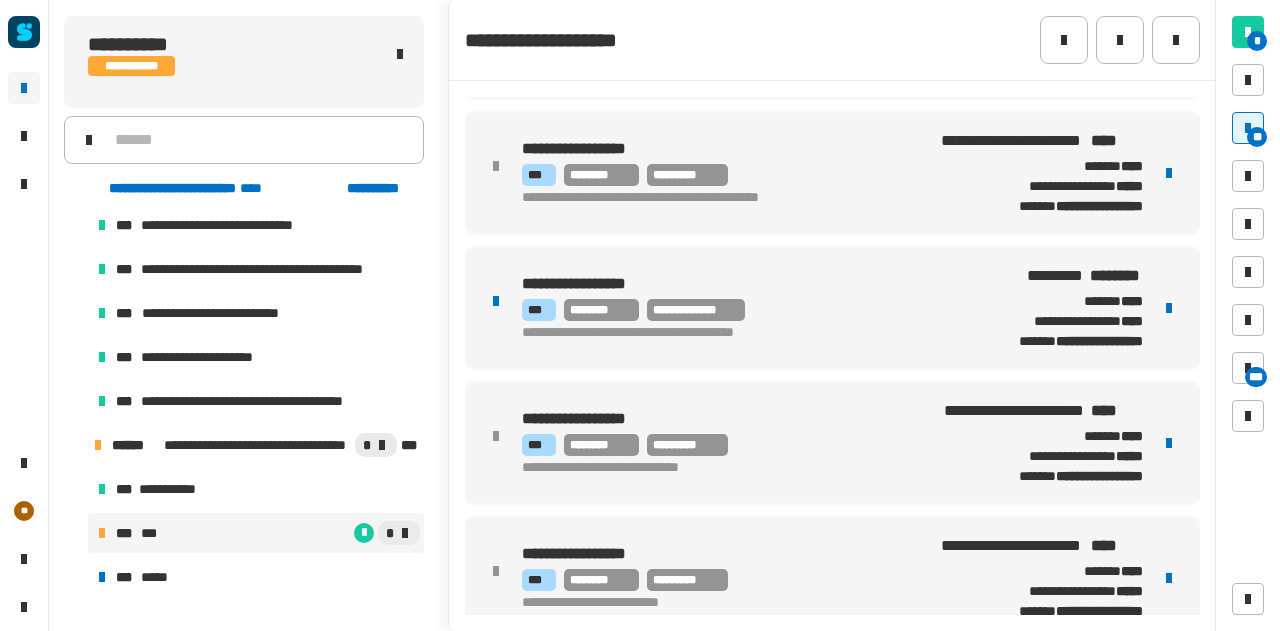 click on "**********" at bounding box center (743, 308) 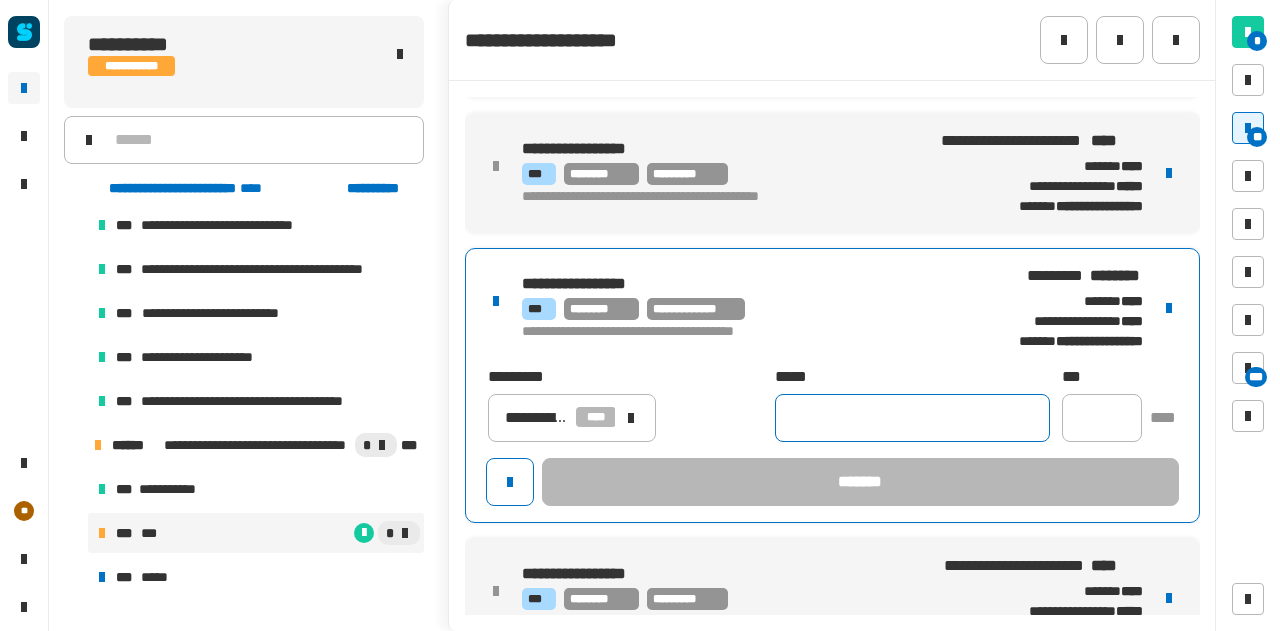 click 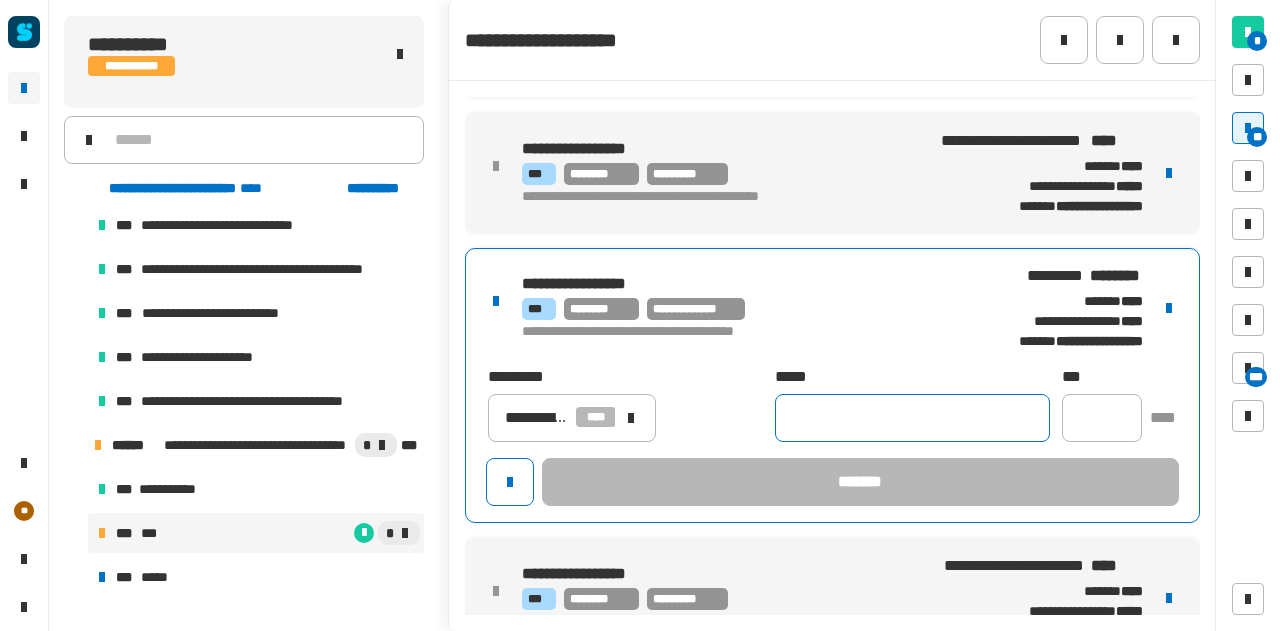 paste on "**********" 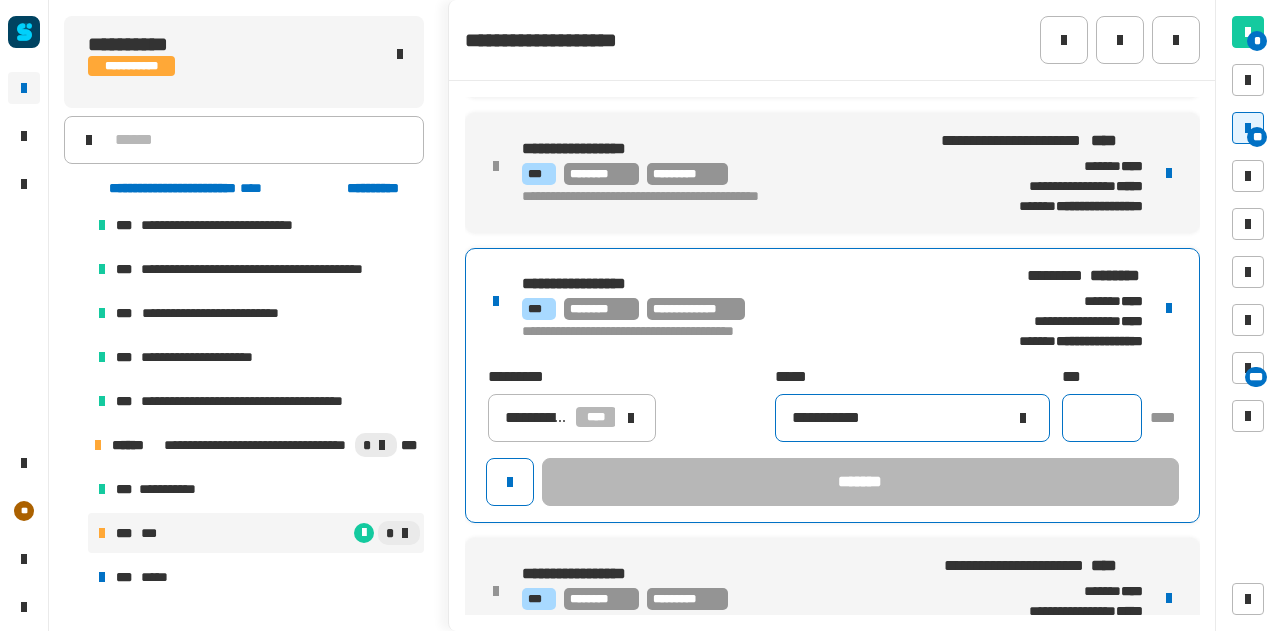 type on "**********" 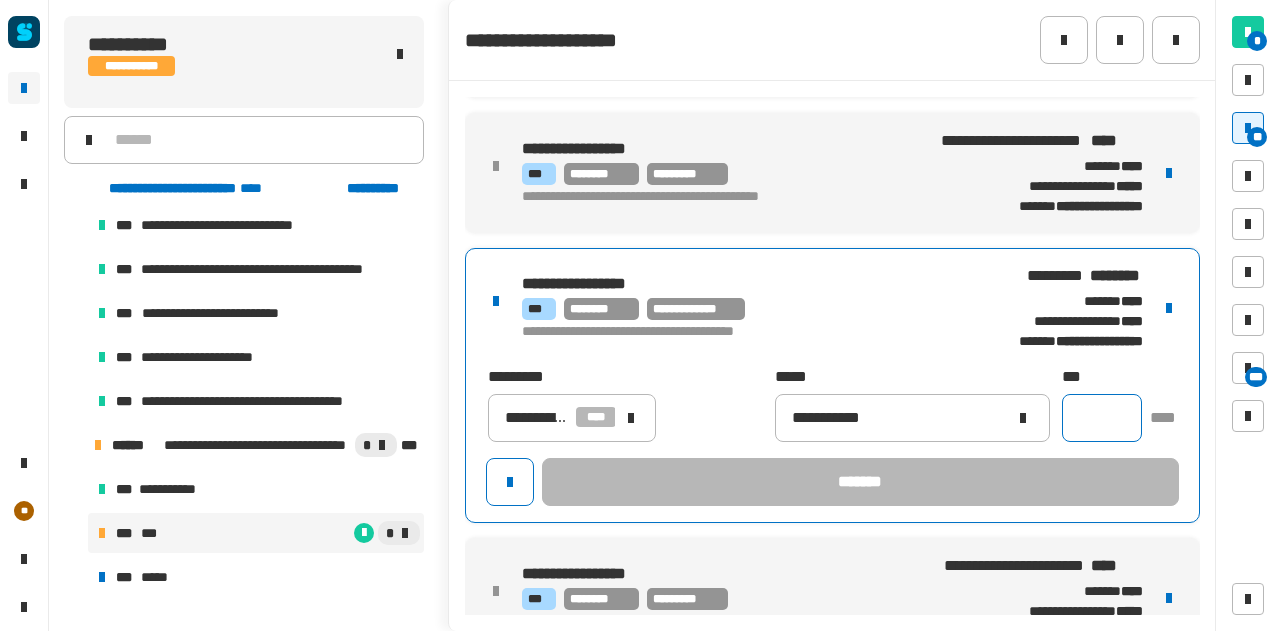 click 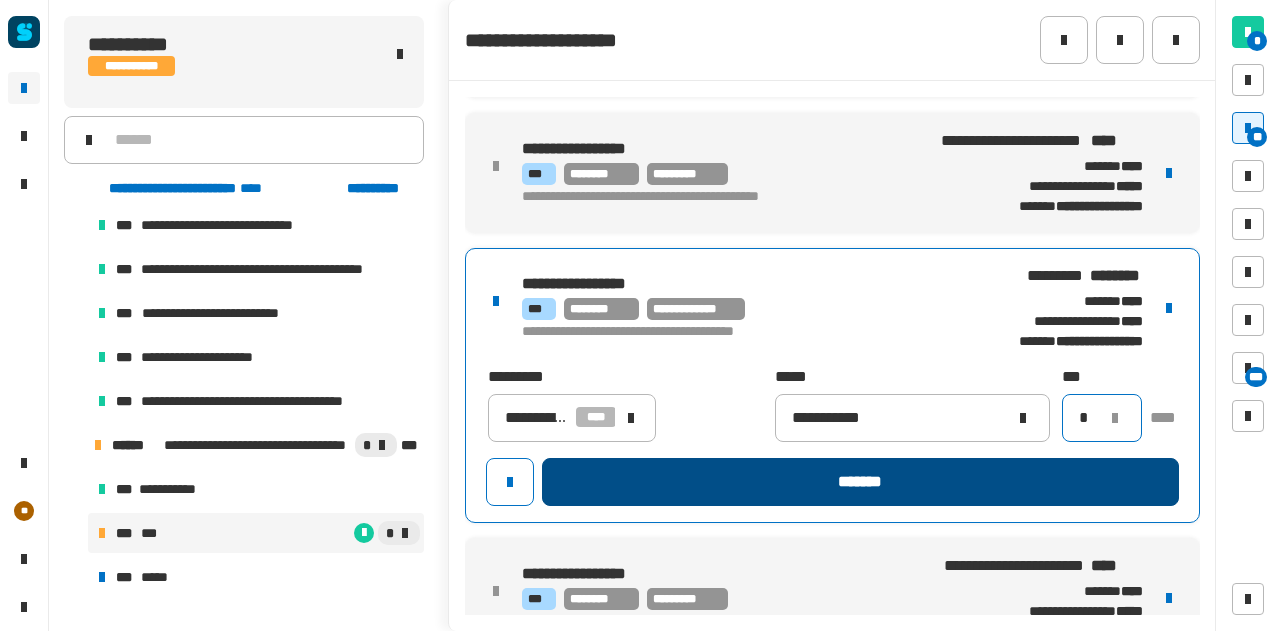 type on "*" 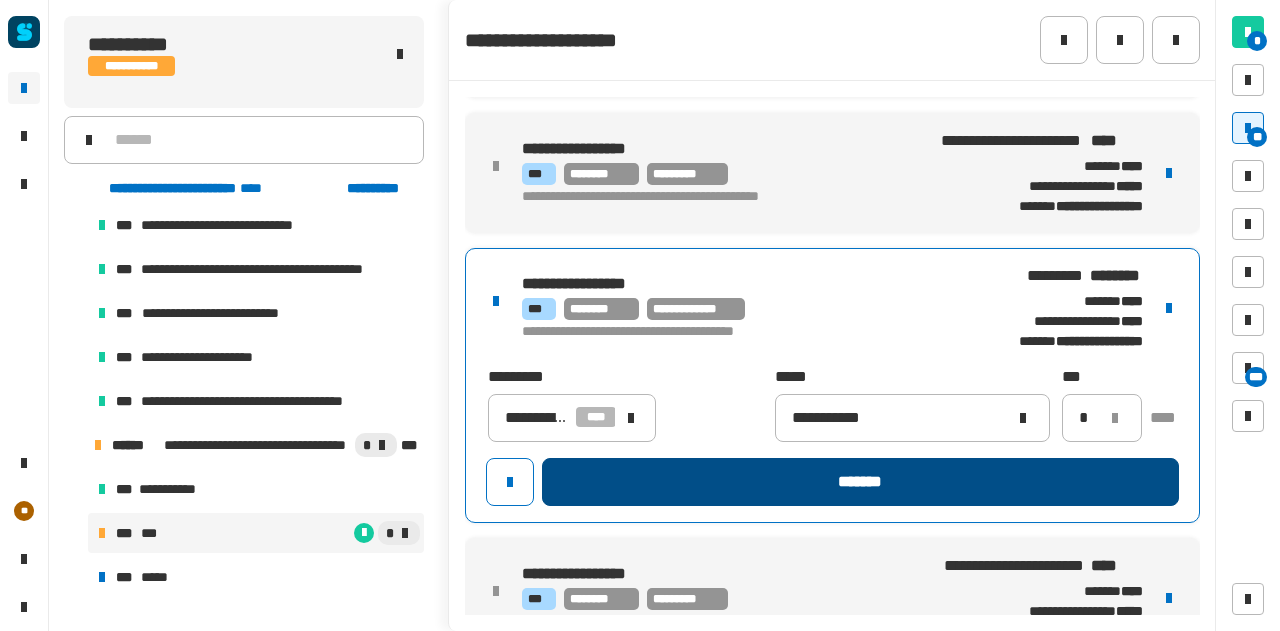 click on "*******" 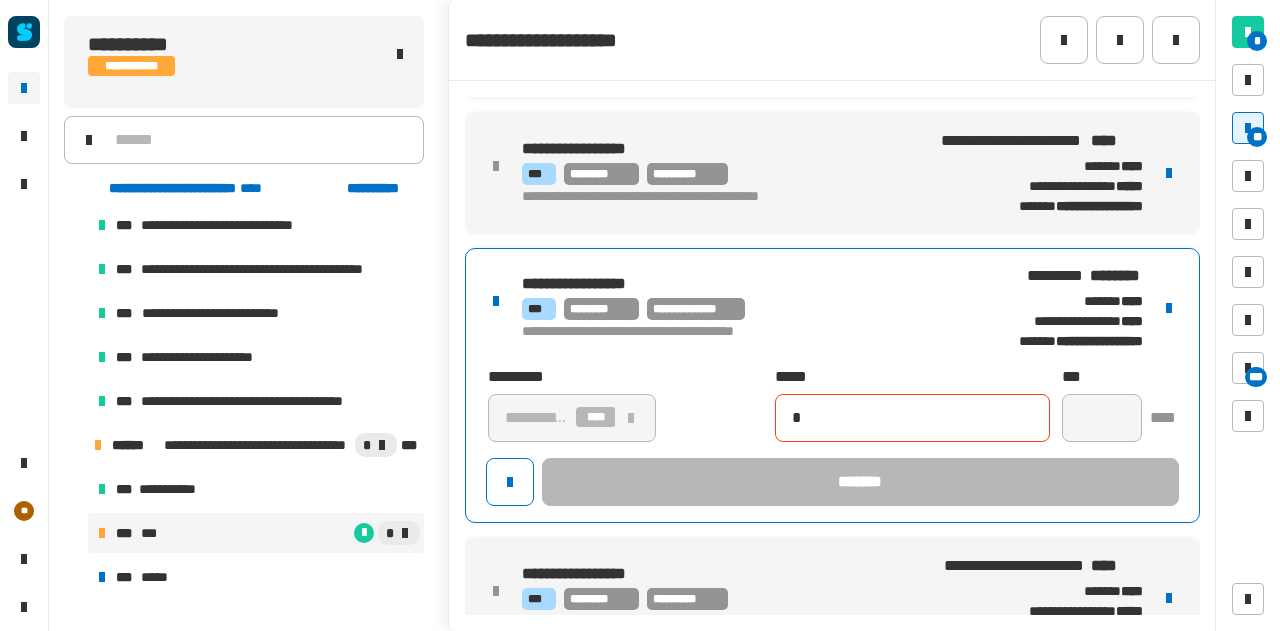 type 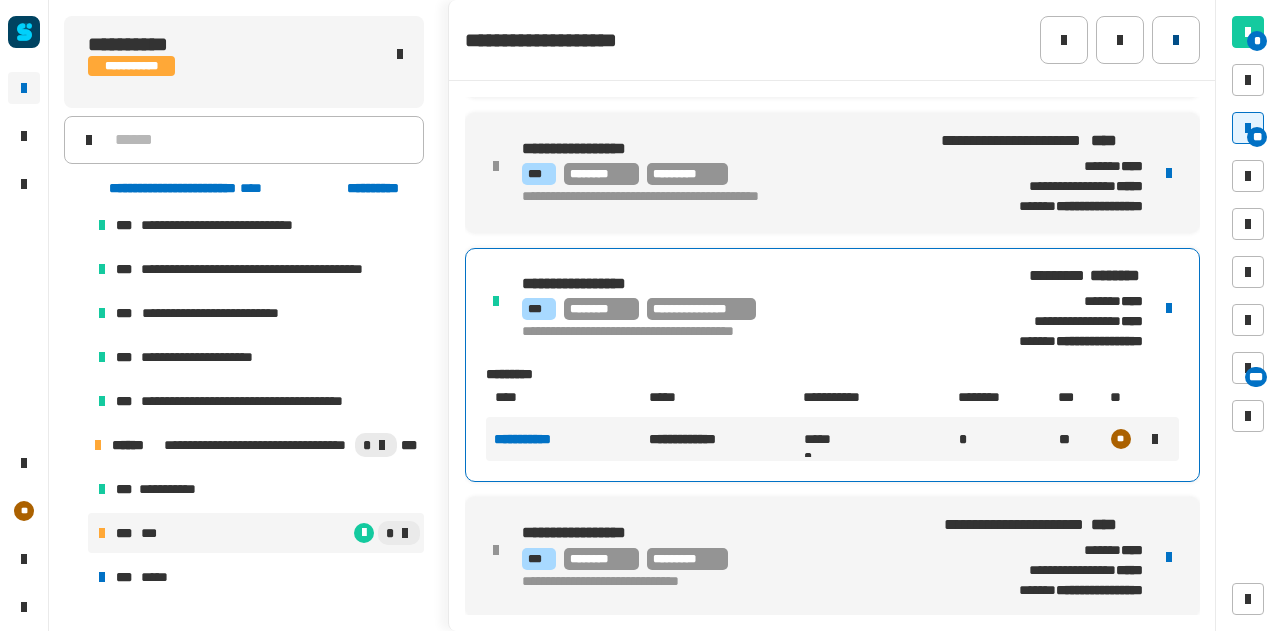 click 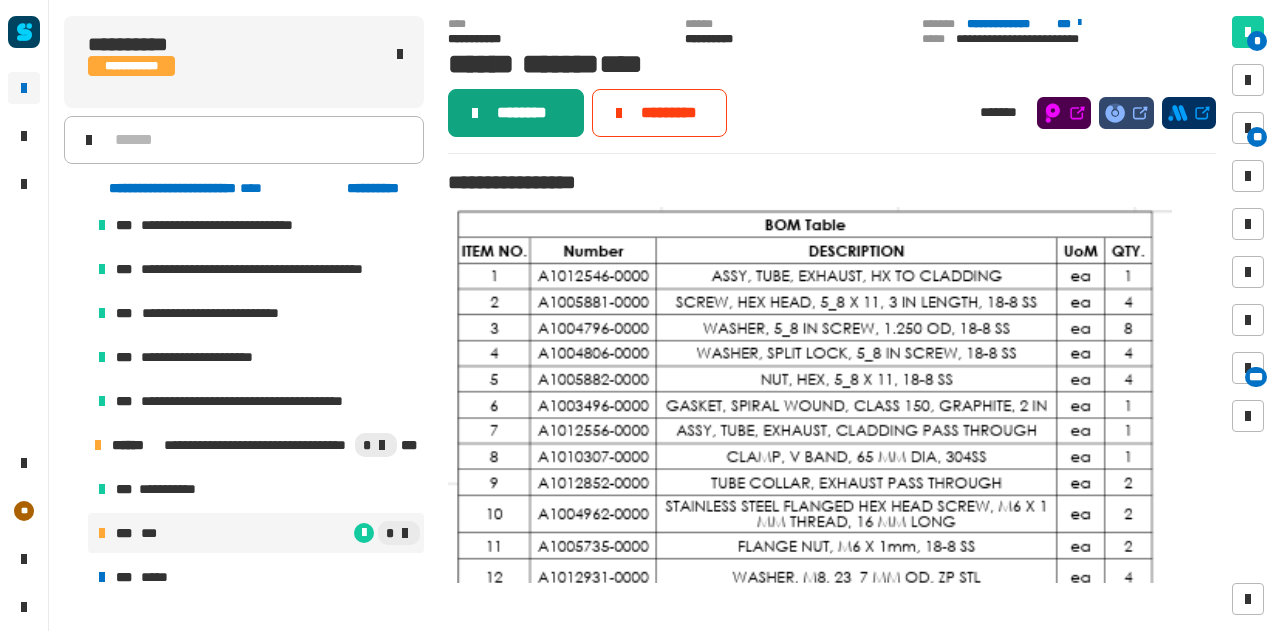 click on "********" 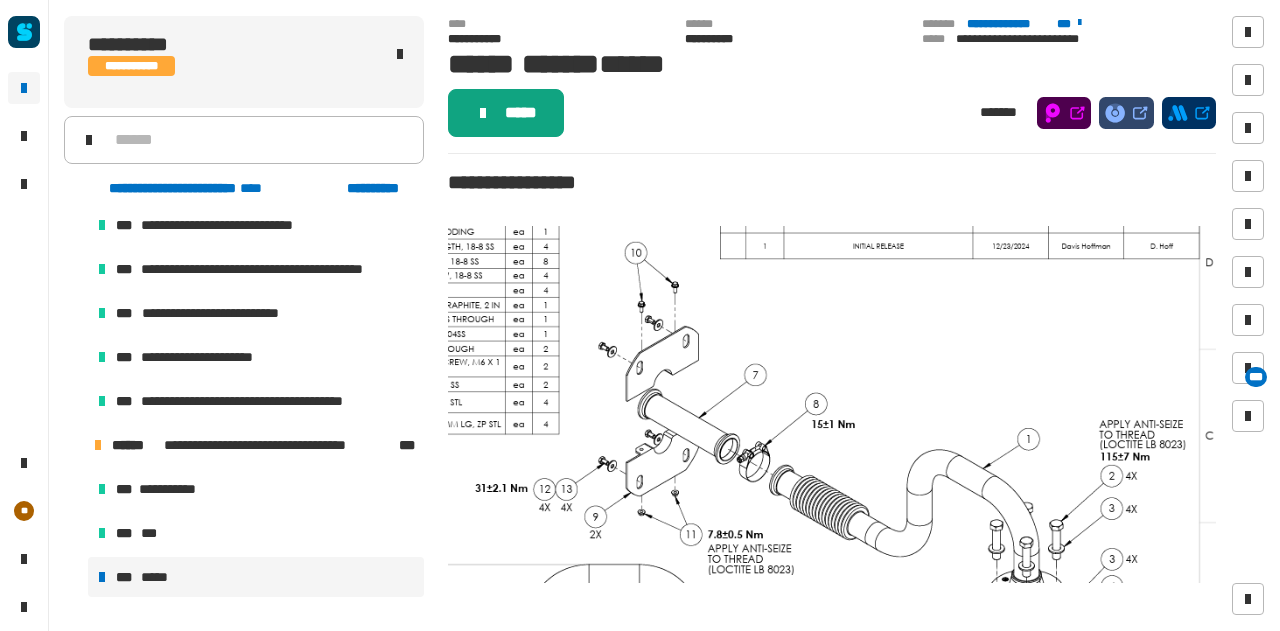 click on "*****" 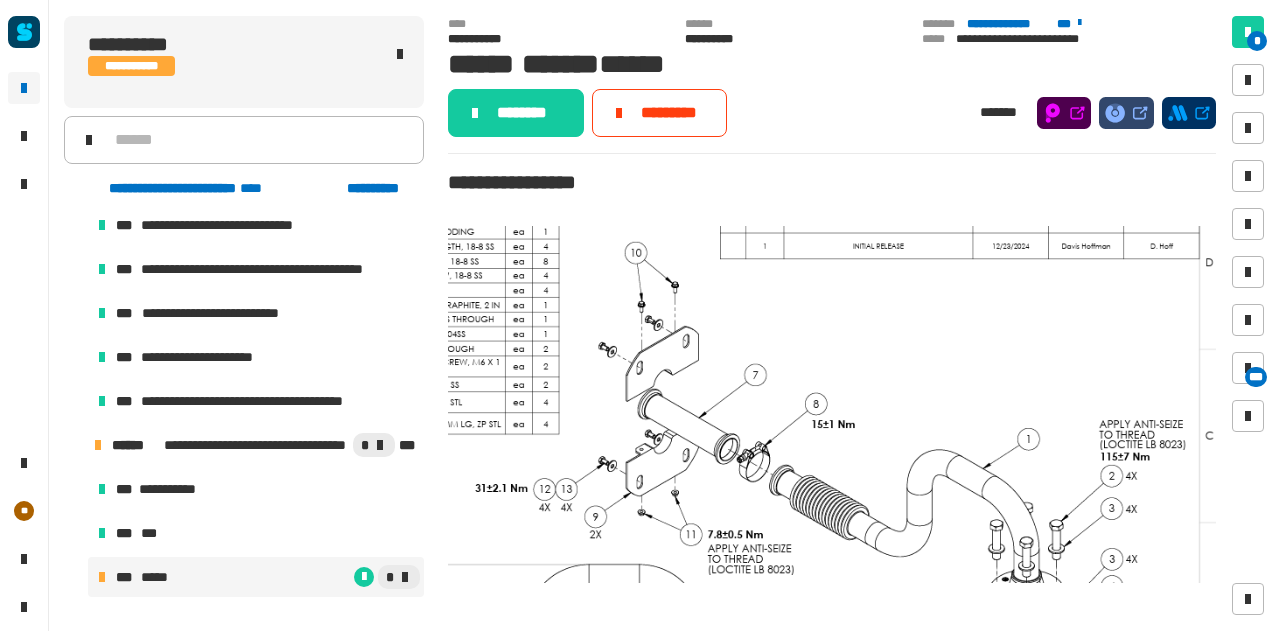 click on "********" 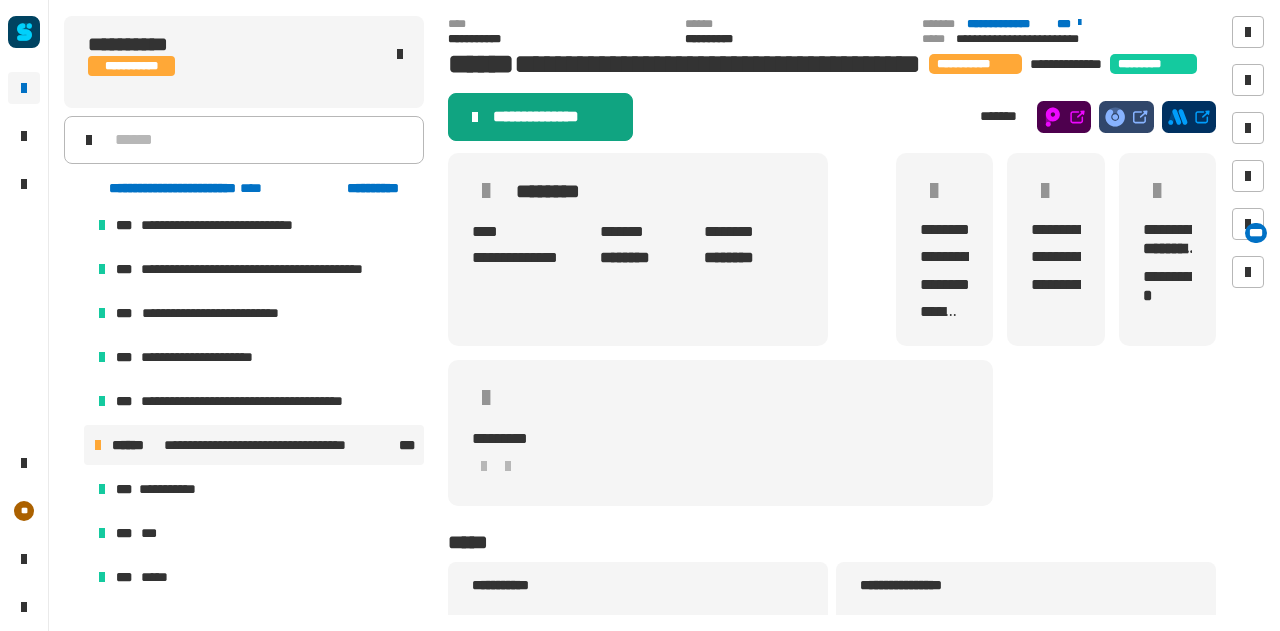 click on "**********" 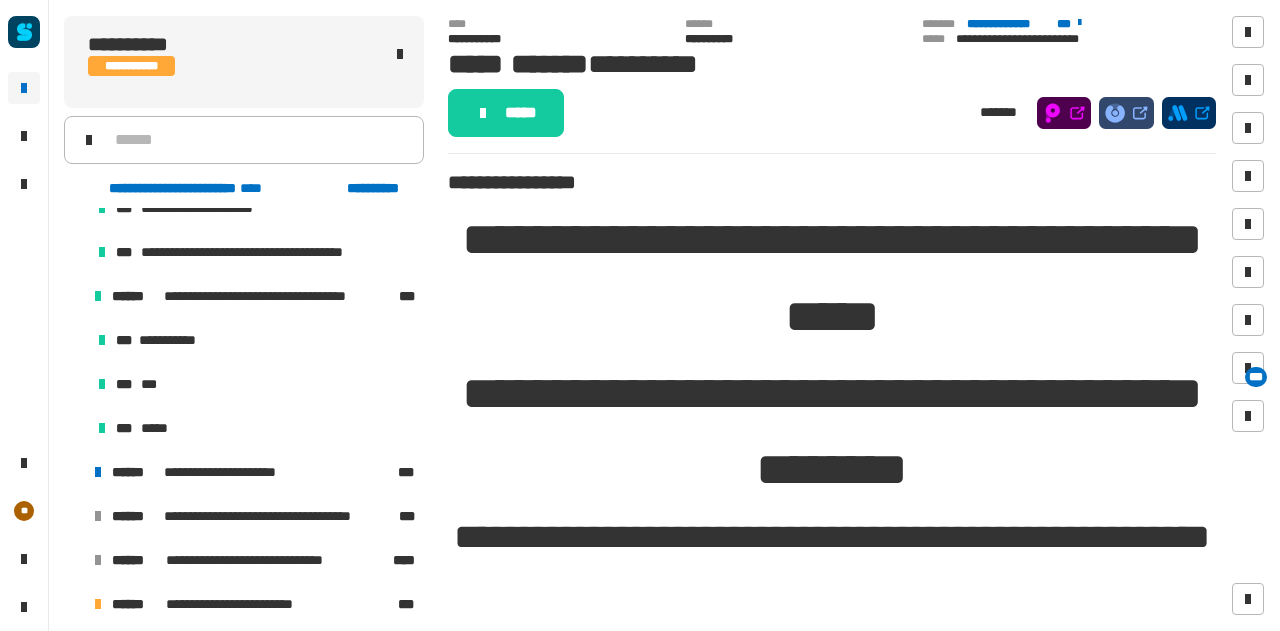 scroll, scrollTop: 468, scrollLeft: 0, axis: vertical 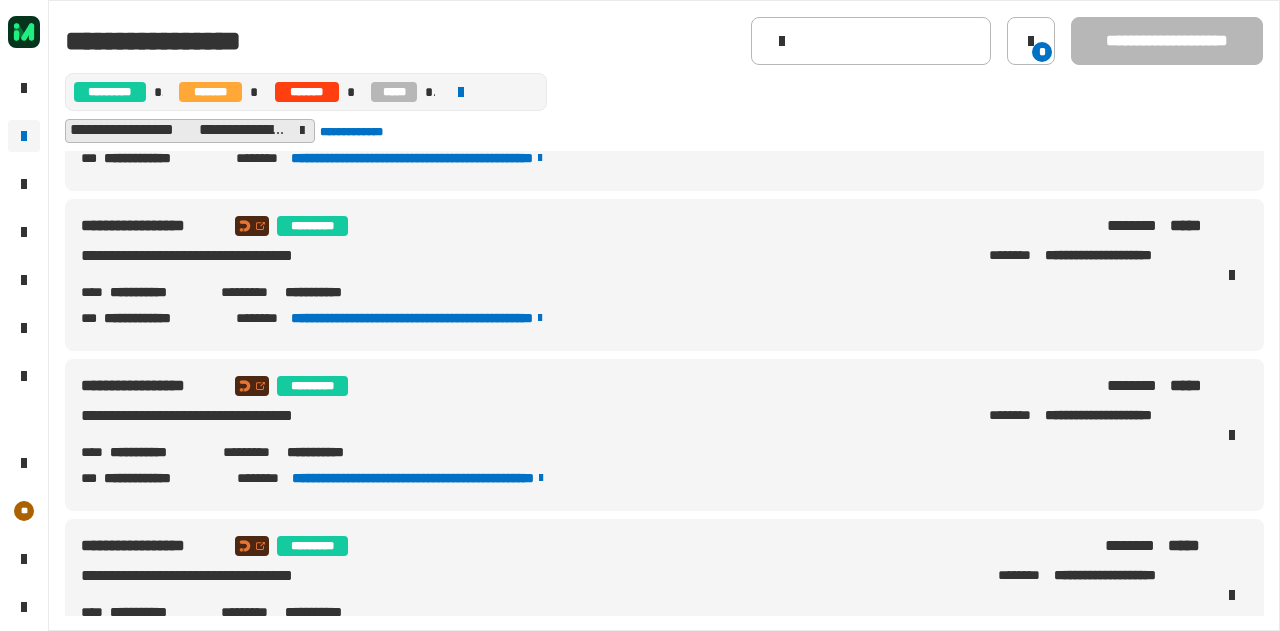 click on "**********" at bounding box center [158, 452] 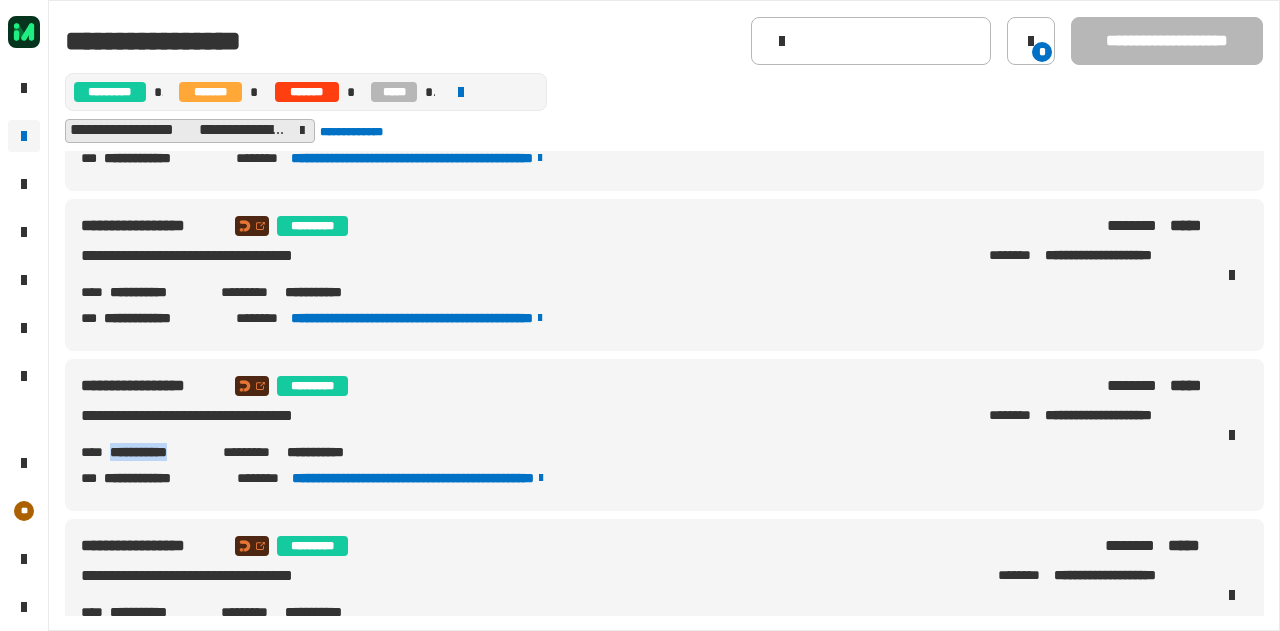 click on "**********" at bounding box center [158, 452] 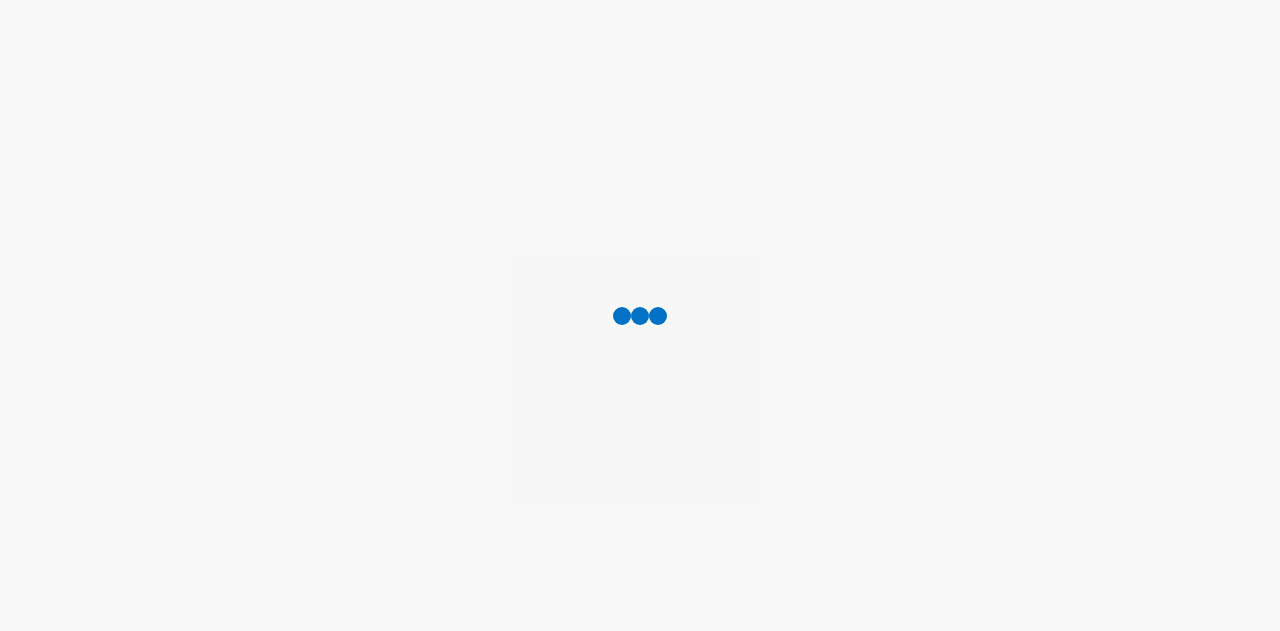 scroll, scrollTop: 0, scrollLeft: 0, axis: both 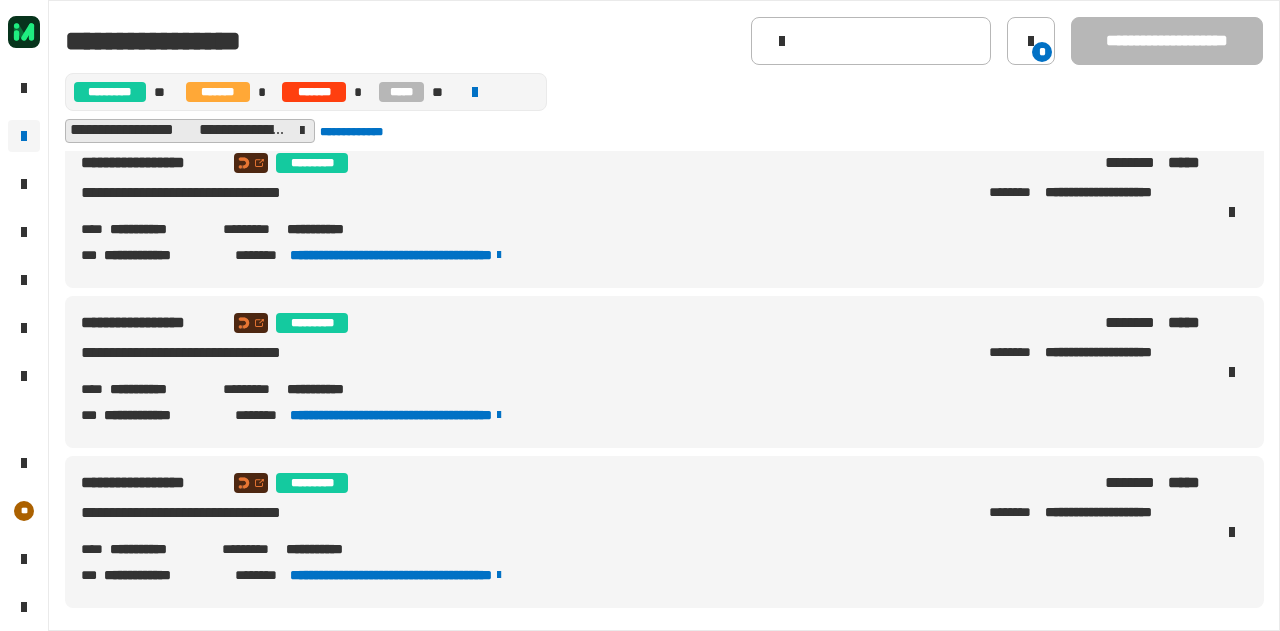click on "**********" at bounding box center [158, 549] 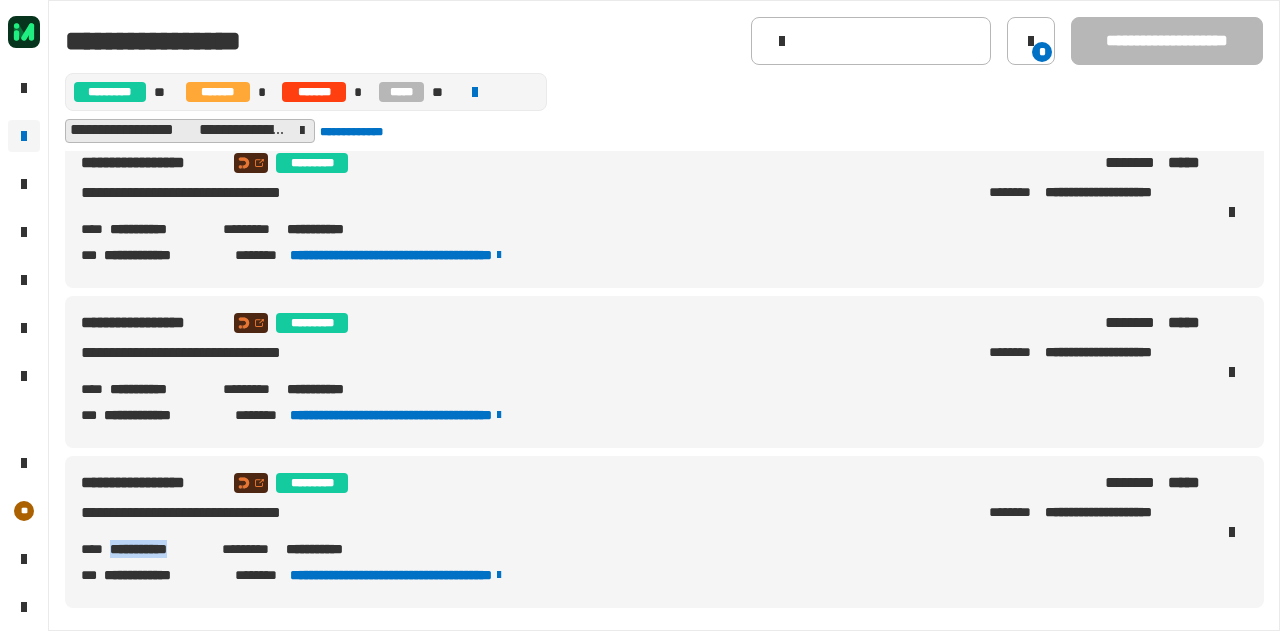 click on "**********" at bounding box center [158, 549] 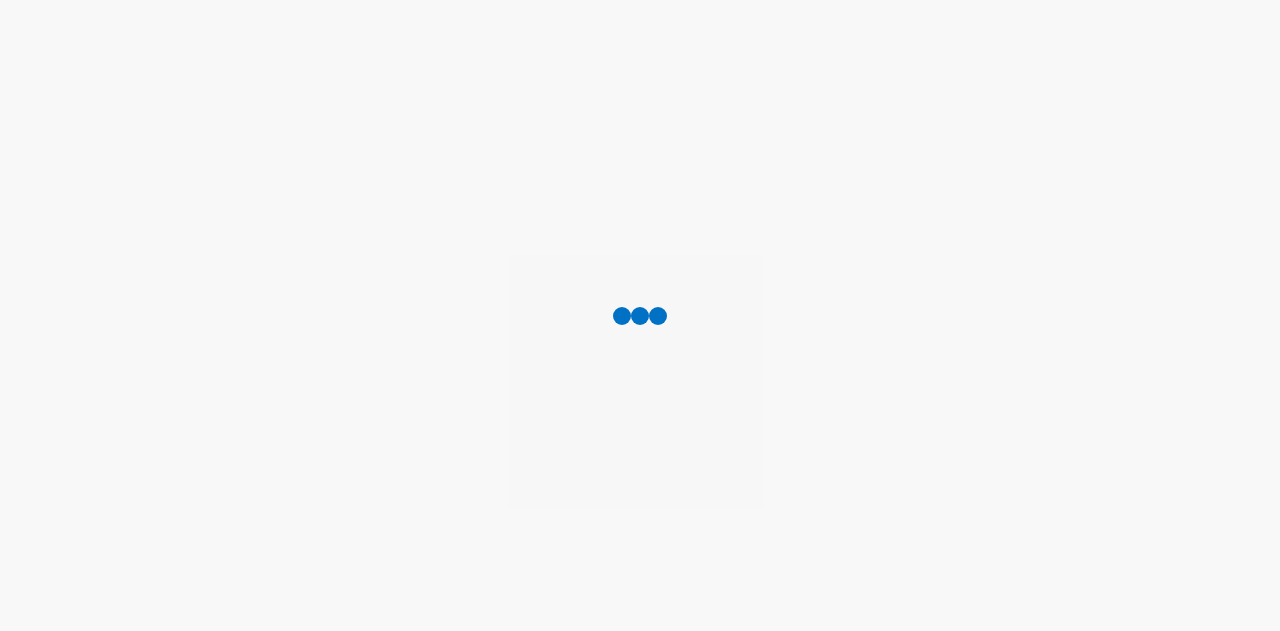 scroll, scrollTop: 0, scrollLeft: 0, axis: both 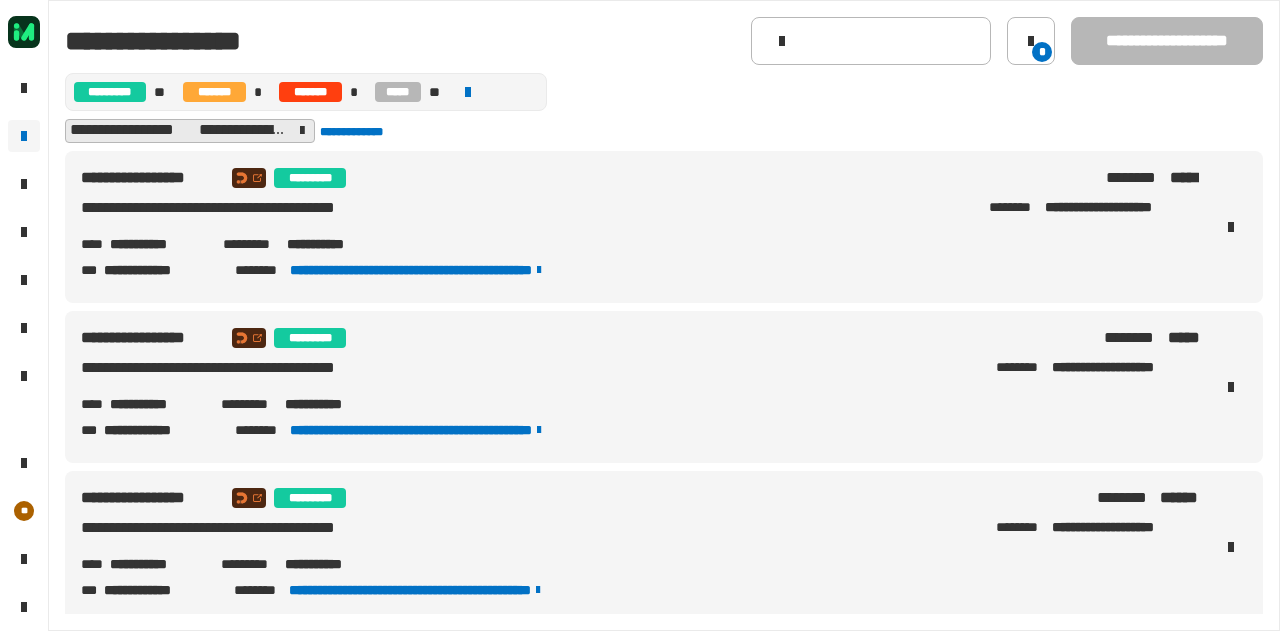 click on "**********" at bounding box center (158, 244) 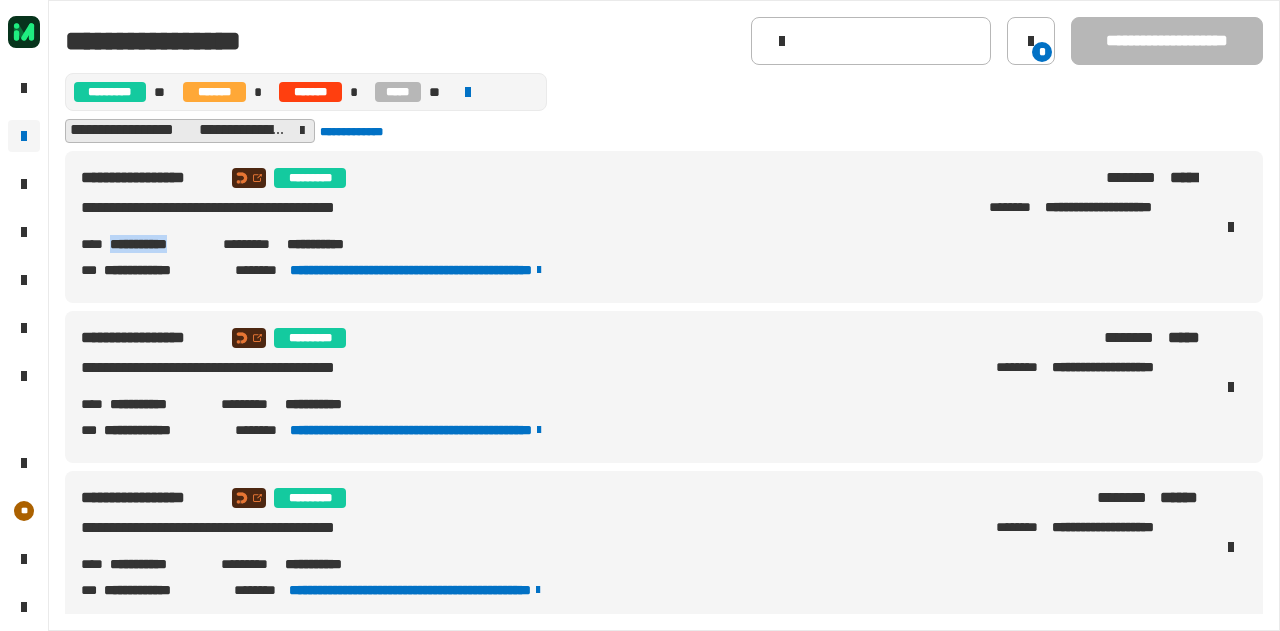 click on "**********" at bounding box center (158, 244) 